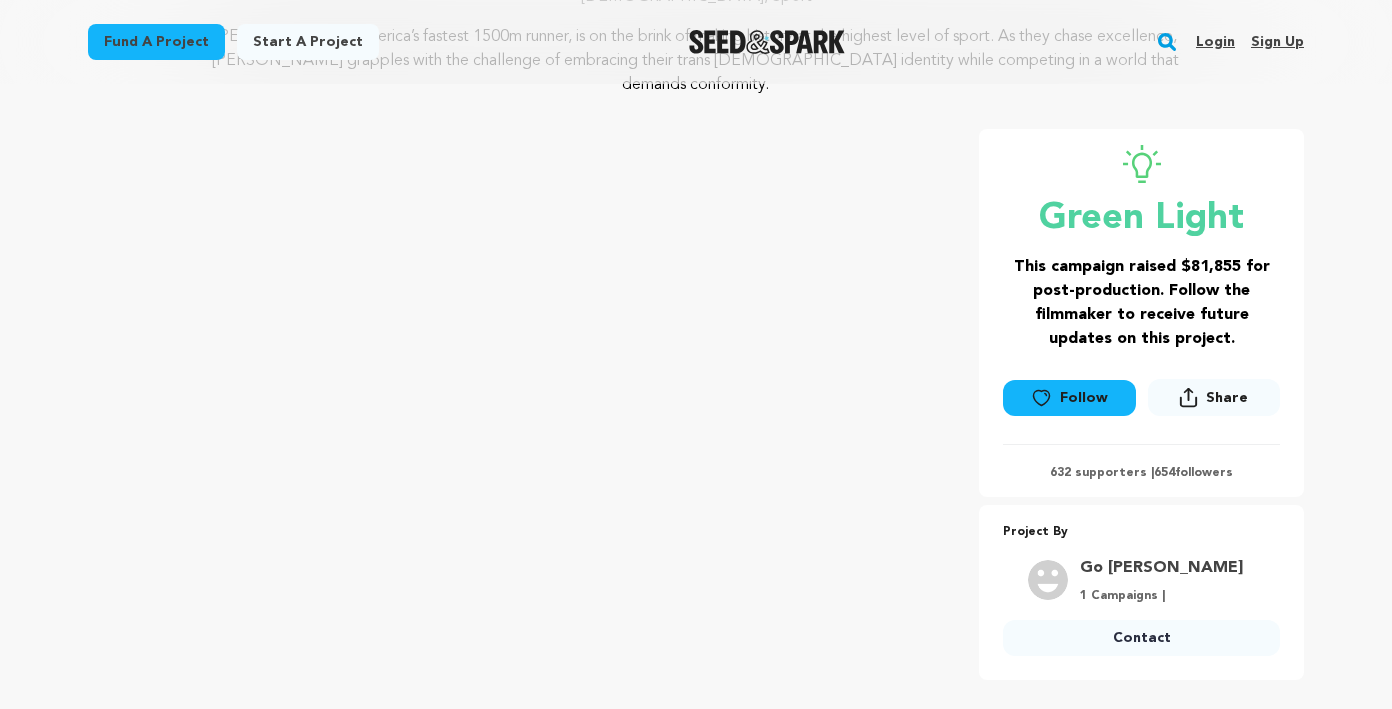 scroll, scrollTop: 341, scrollLeft: 0, axis: vertical 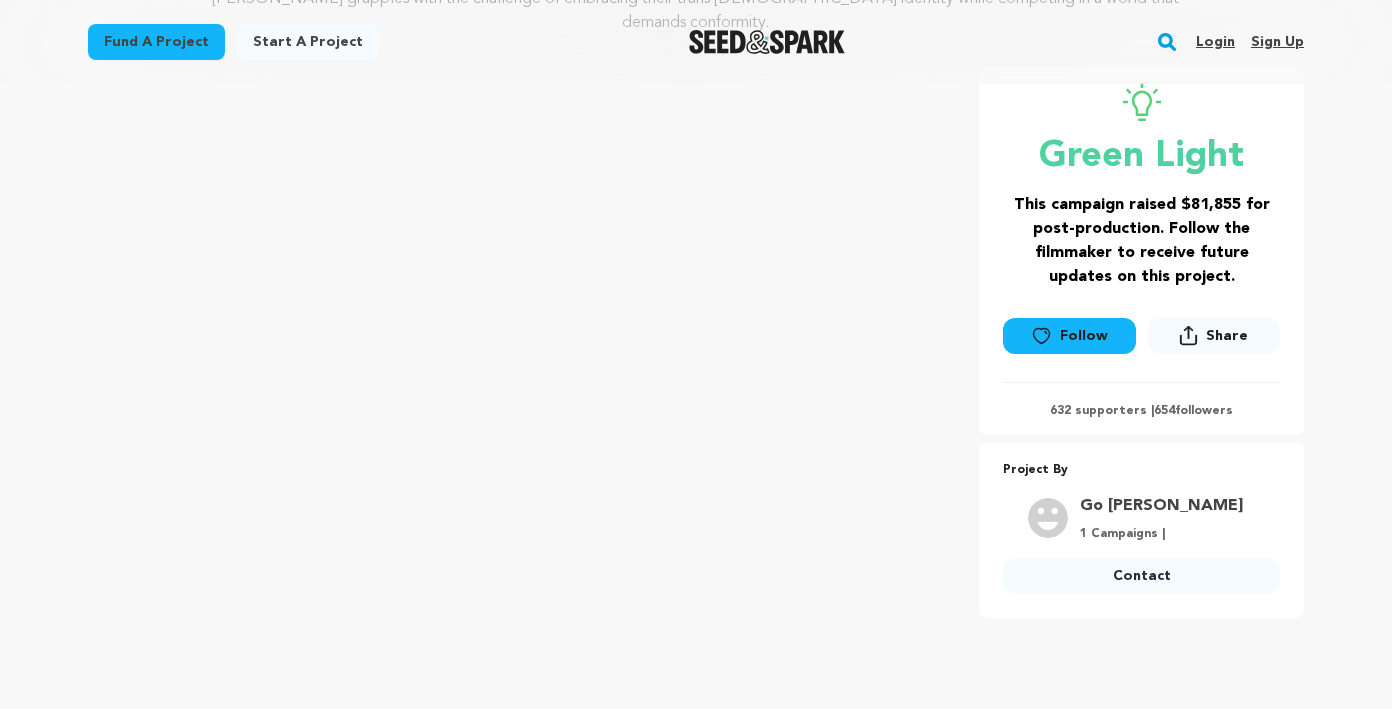 click on "Contact" at bounding box center (1141, 576) 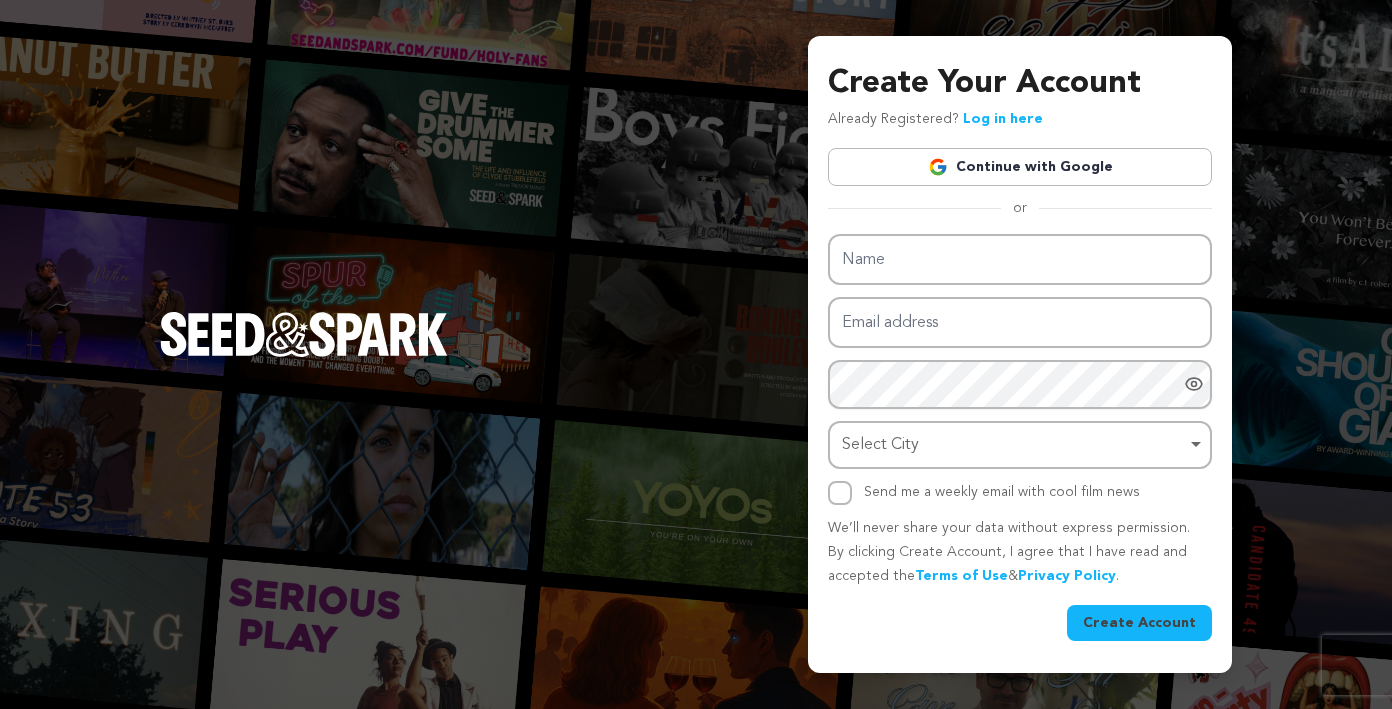 scroll, scrollTop: 0, scrollLeft: 0, axis: both 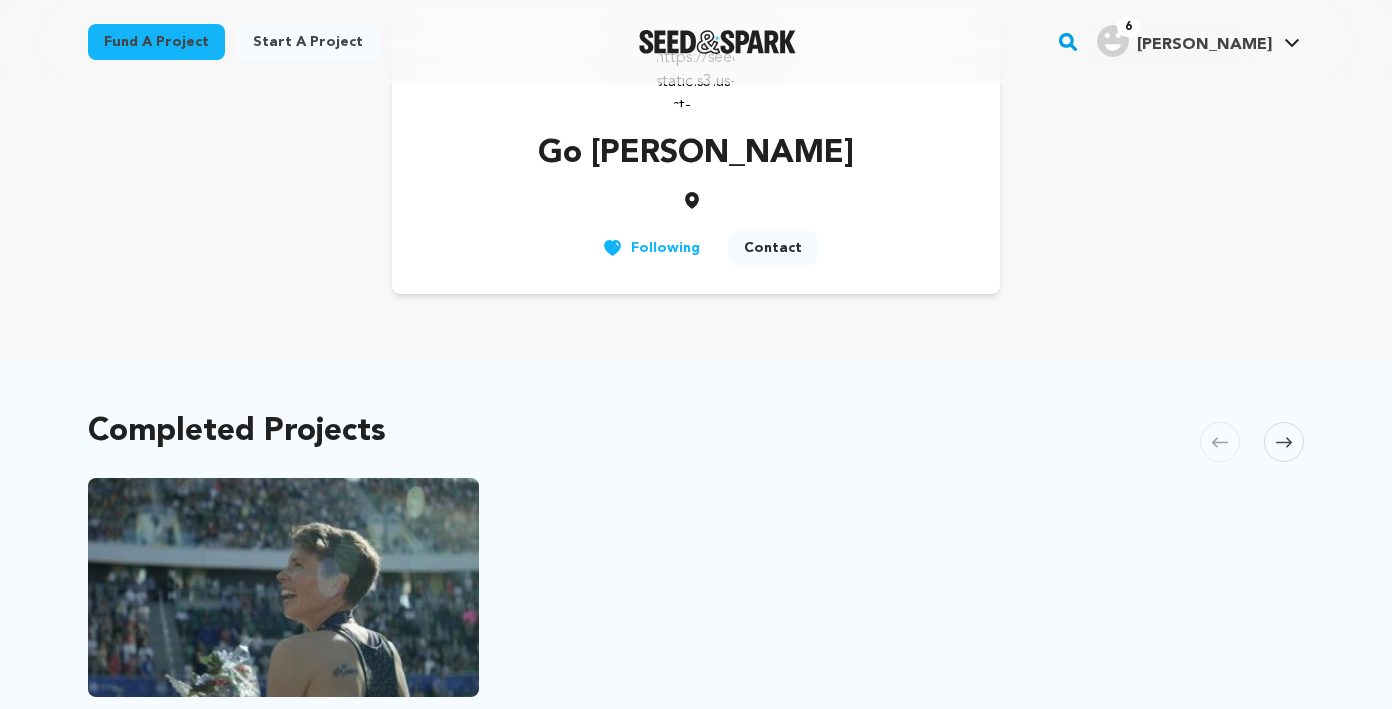 click on "Contact" at bounding box center [773, 248] 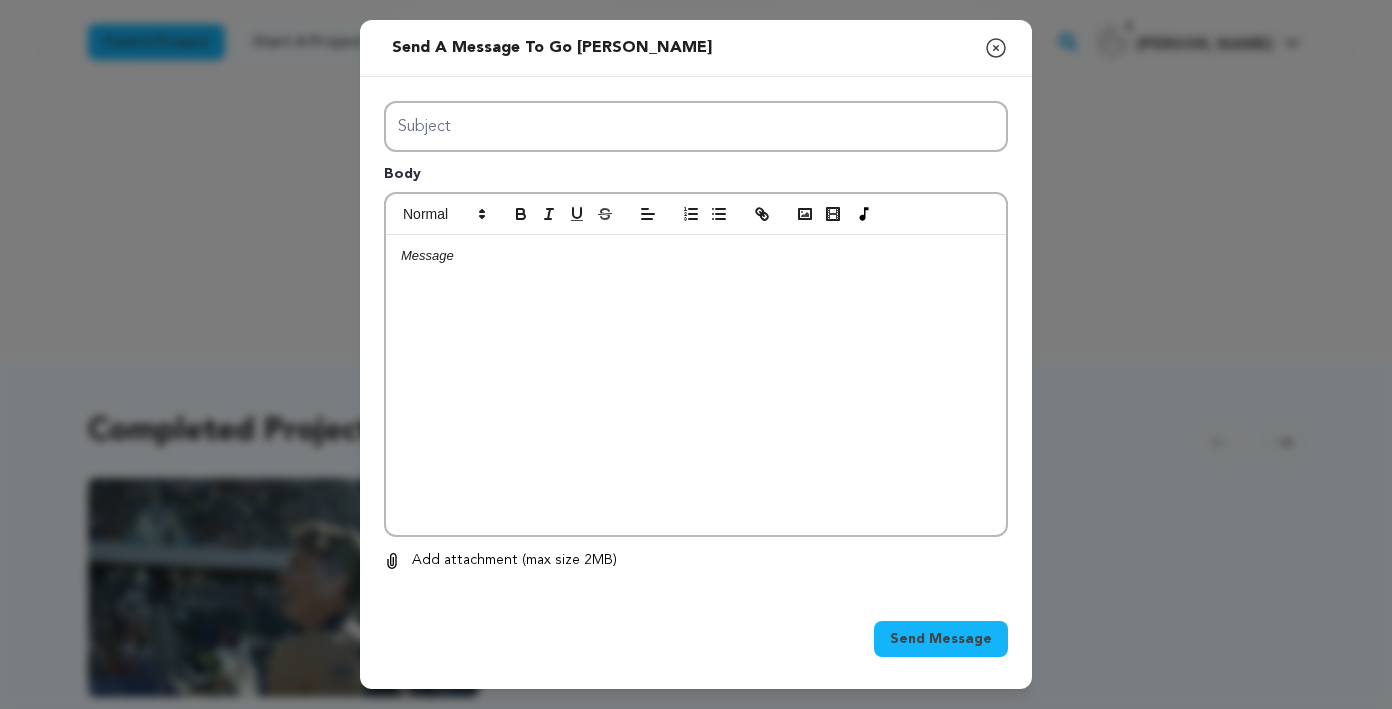 click 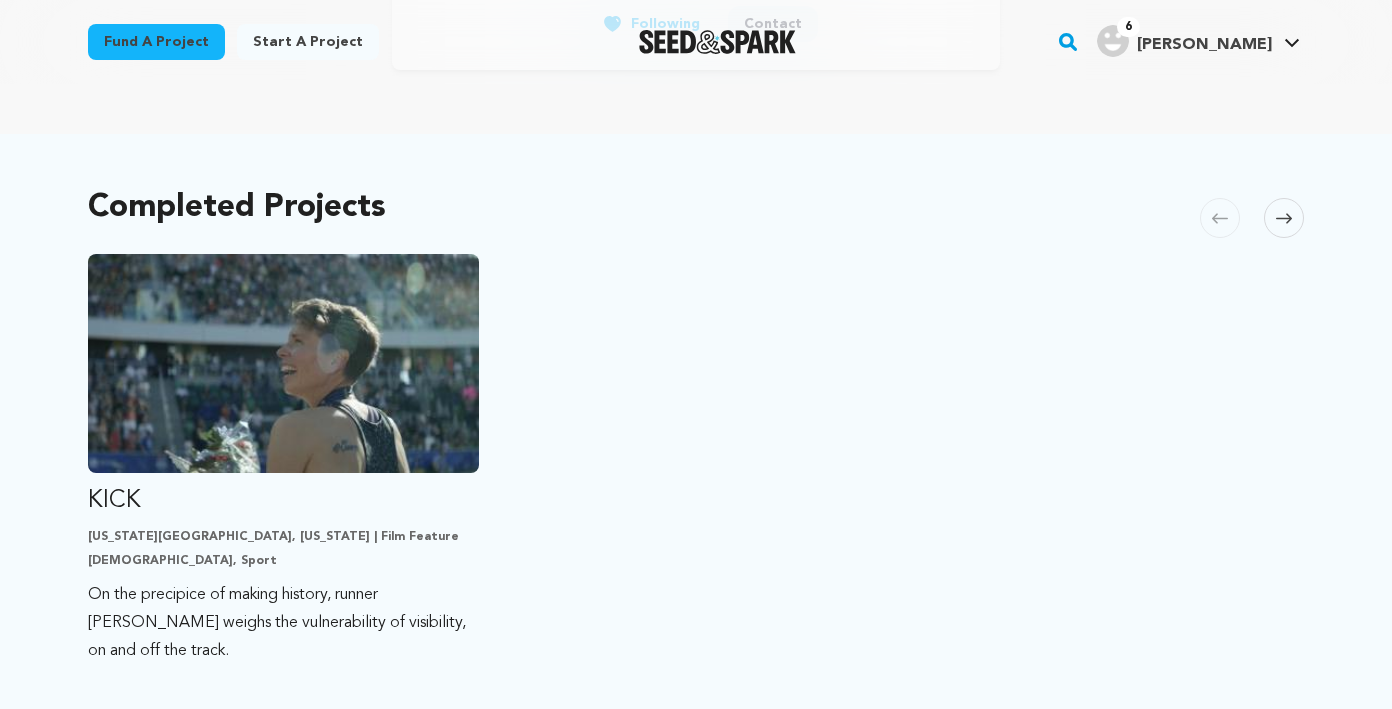 scroll, scrollTop: 471, scrollLeft: 0, axis: vertical 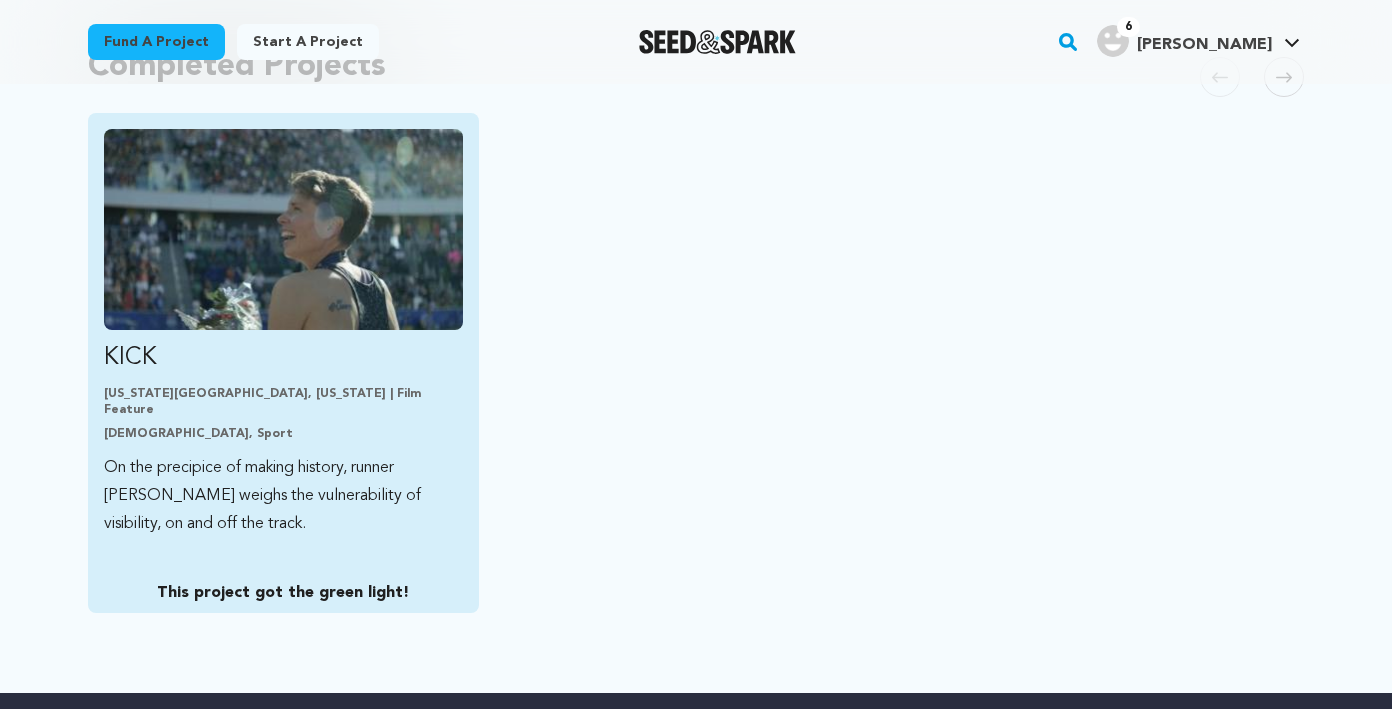 click at bounding box center [283, 229] 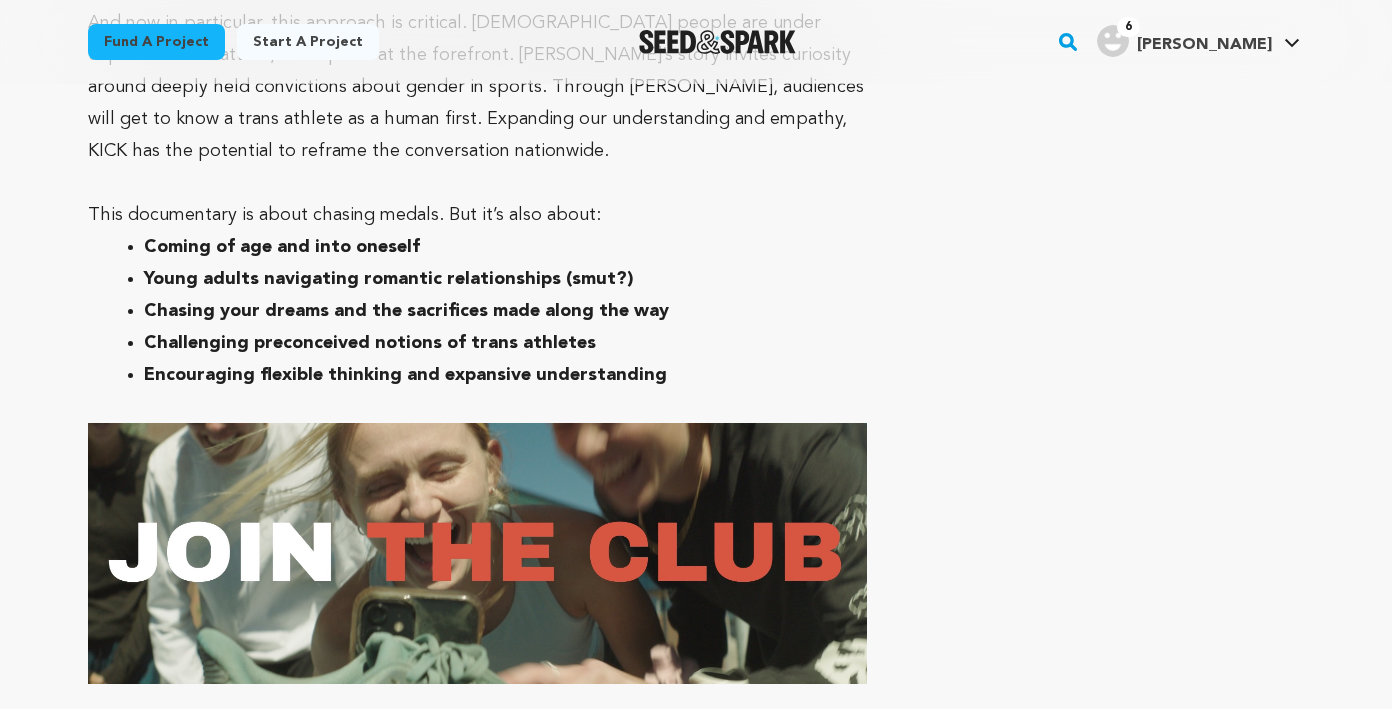 scroll, scrollTop: 7915, scrollLeft: 0, axis: vertical 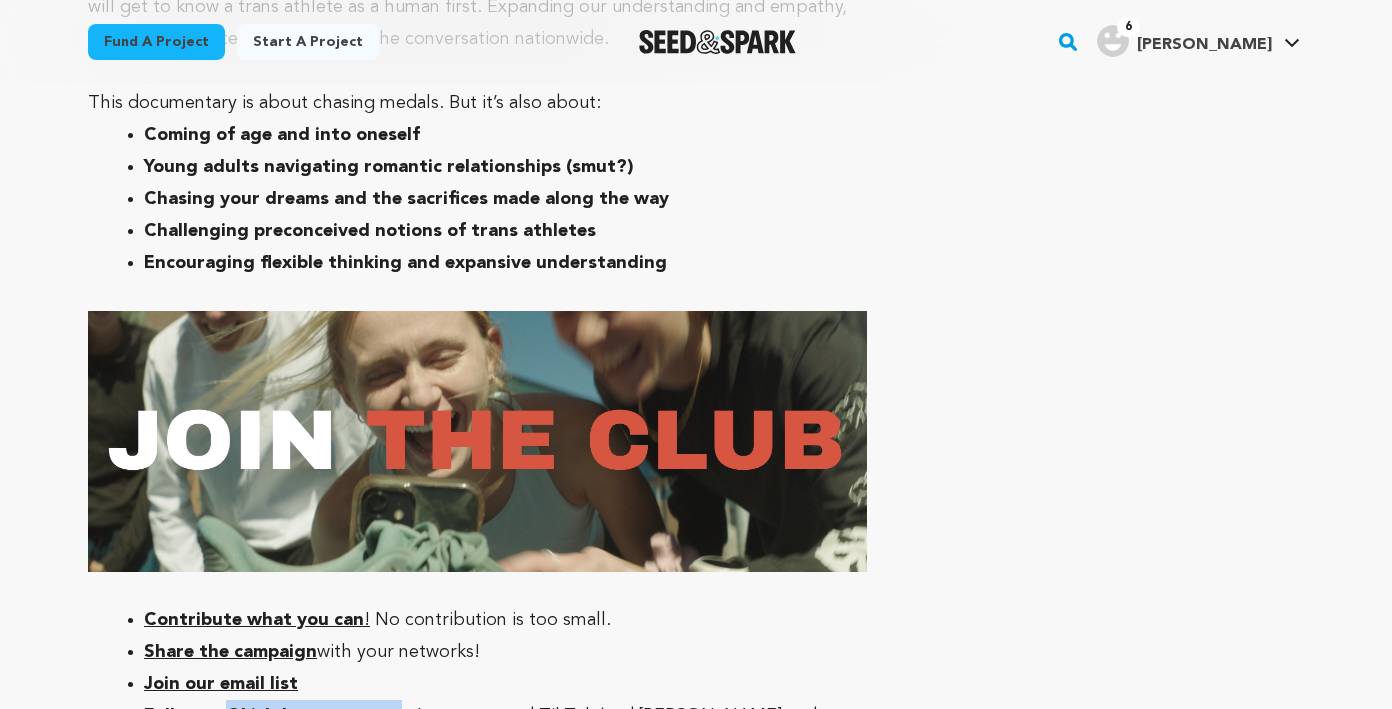 drag, startPoint x: 397, startPoint y: 344, endPoint x: 226, endPoint y: 338, distance: 171.10522 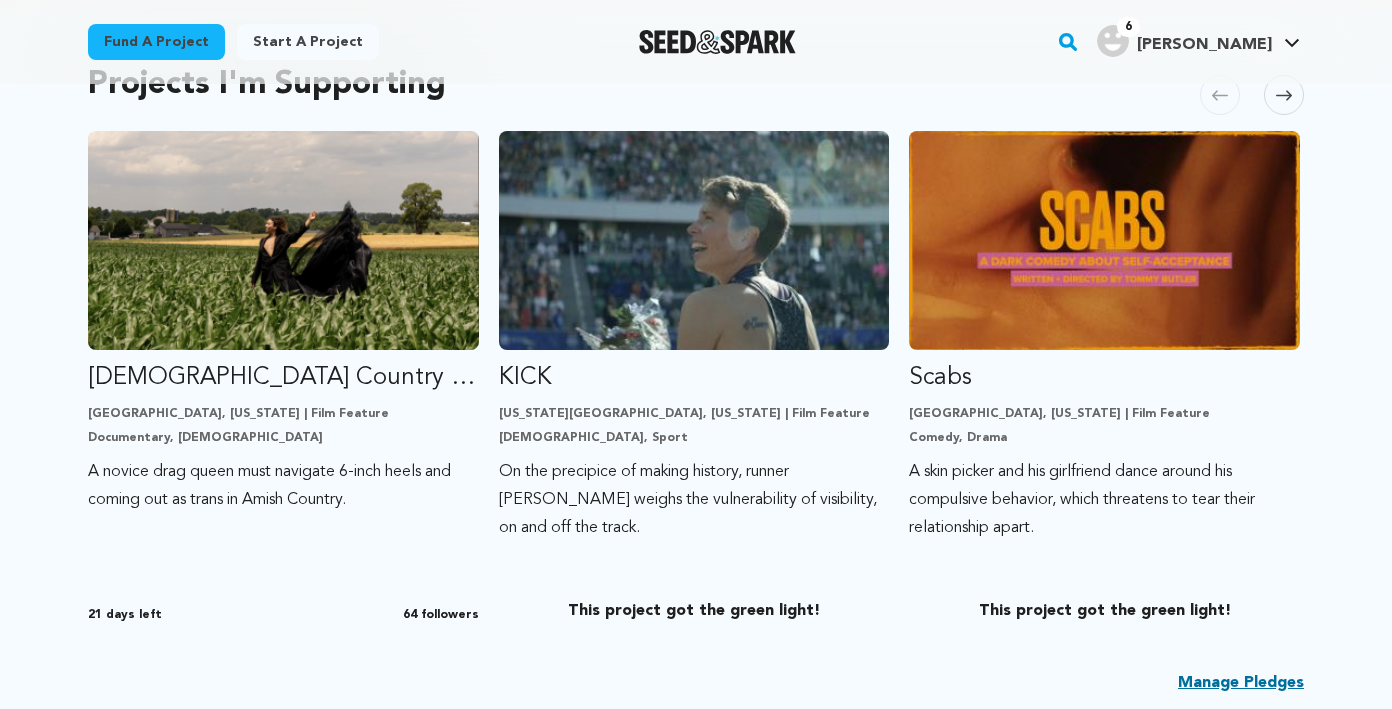 scroll, scrollTop: 448, scrollLeft: 0, axis: vertical 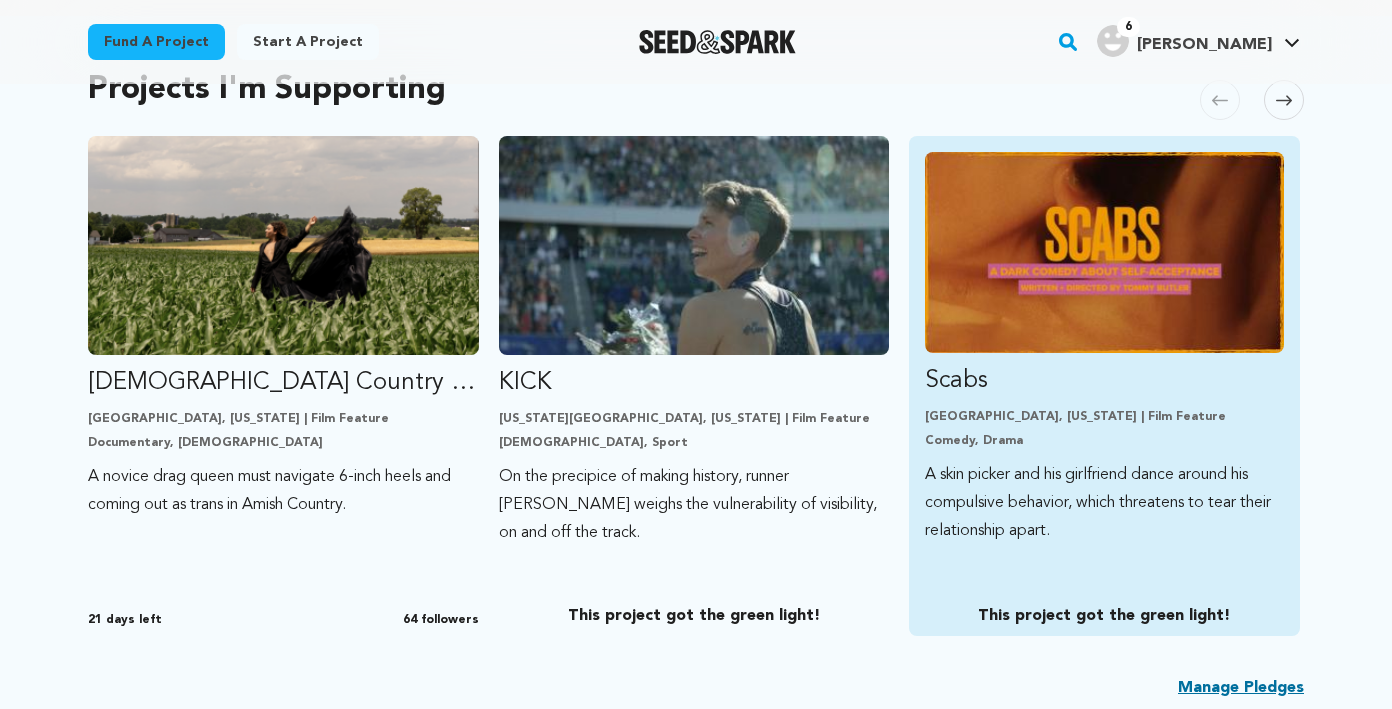 click at bounding box center (1104, 252) 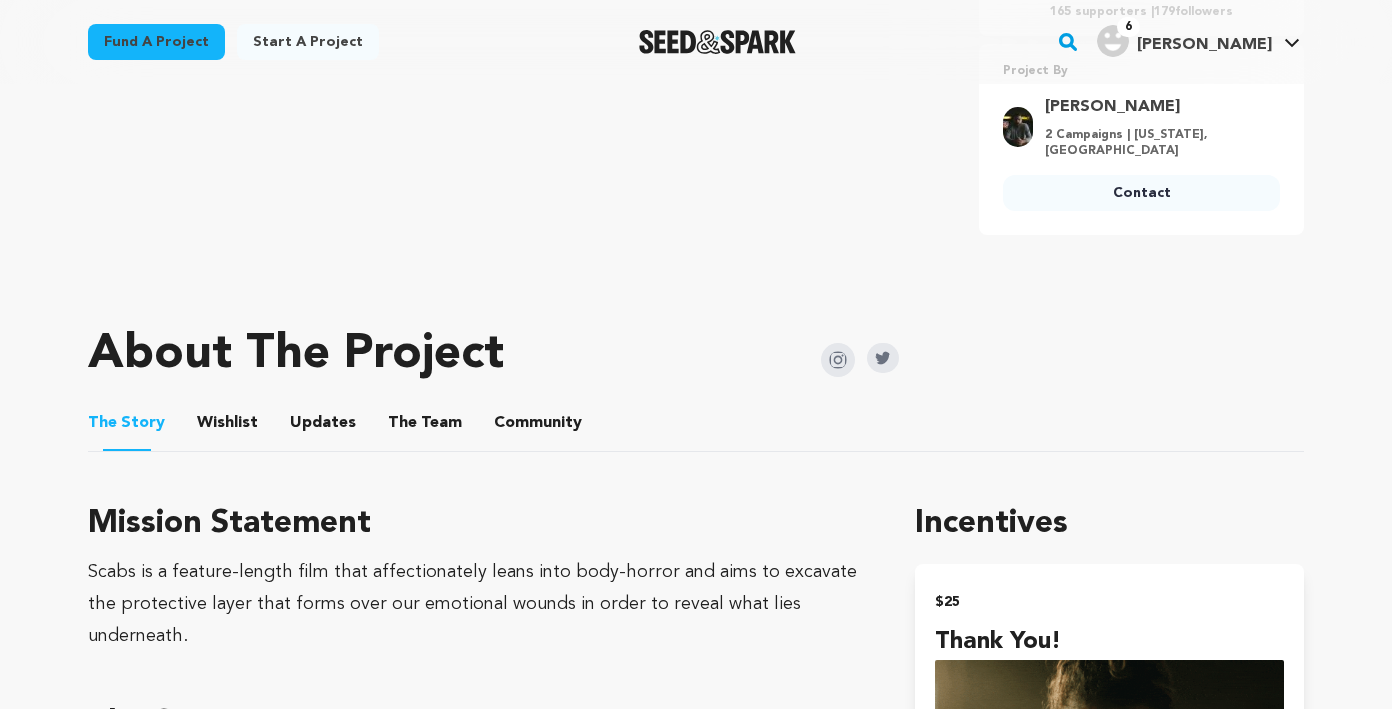 scroll, scrollTop: 718, scrollLeft: 0, axis: vertical 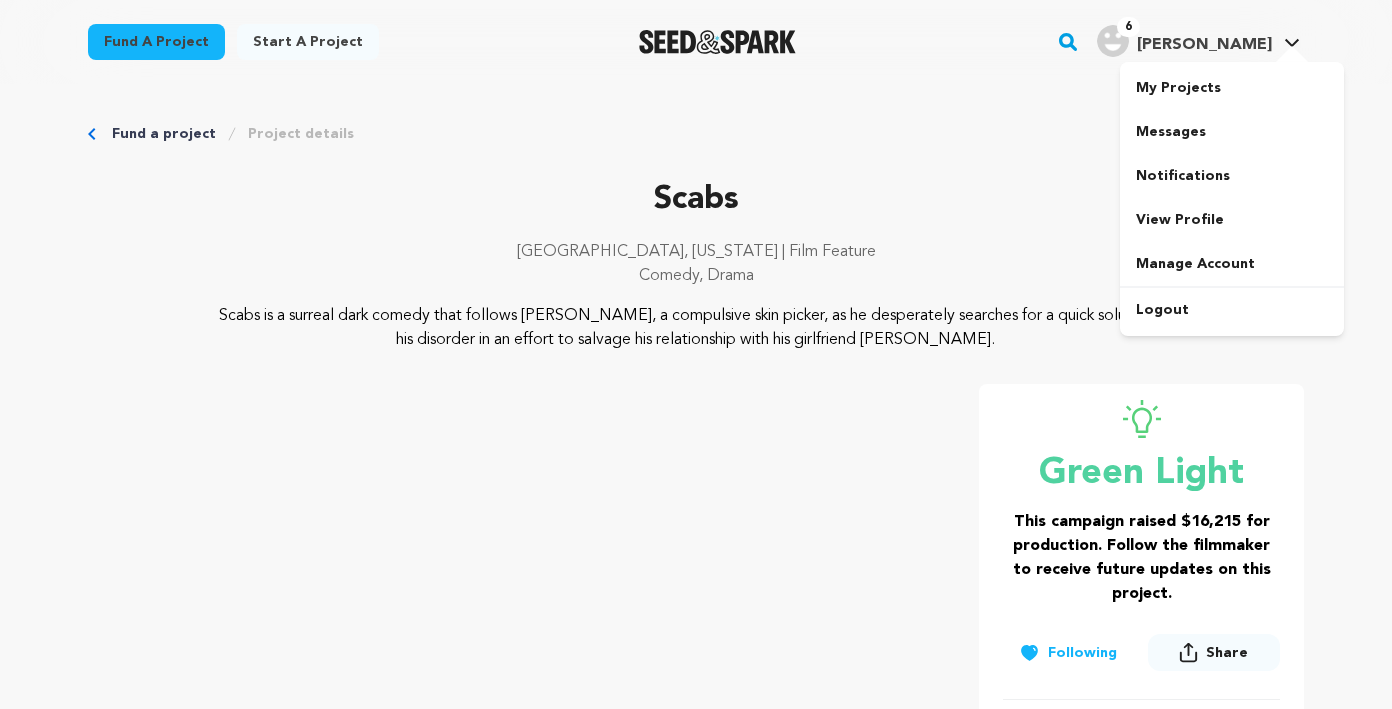 click on "6
Vargas P.
Vargas P." at bounding box center [1198, 39] 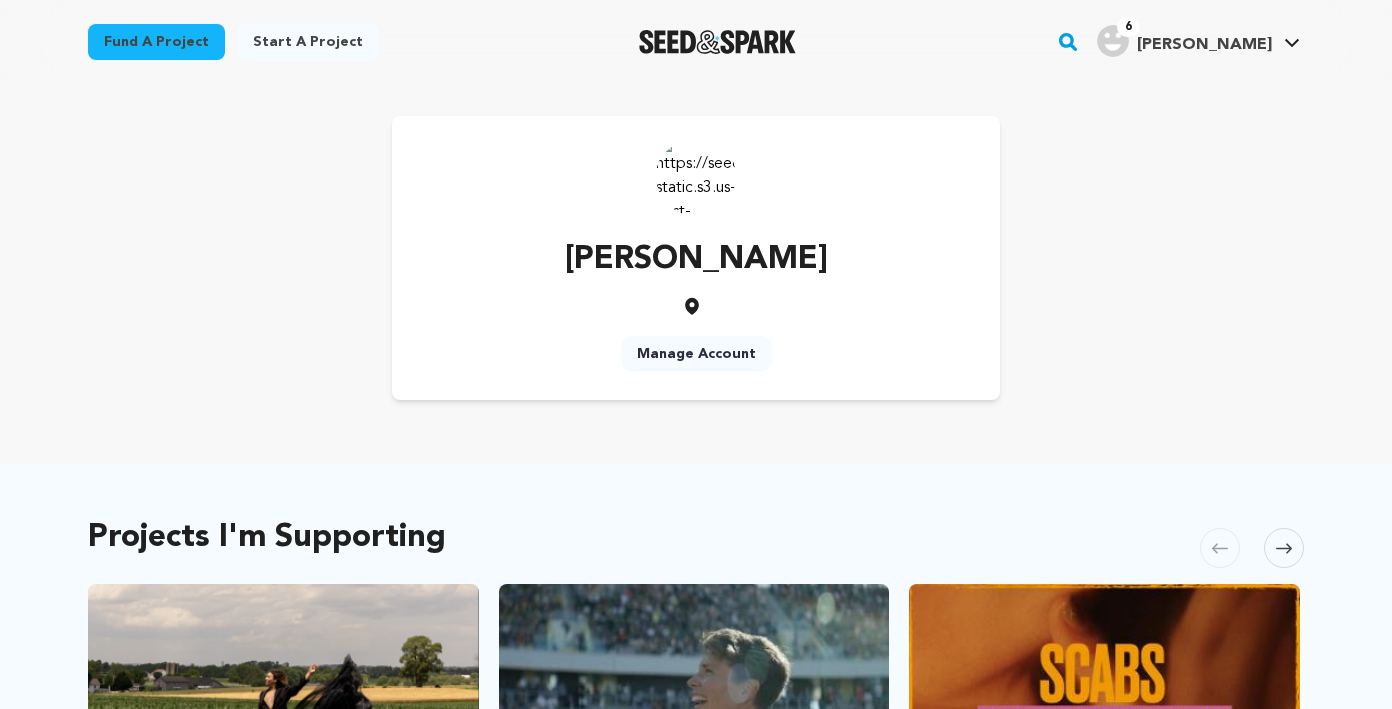 scroll, scrollTop: 0, scrollLeft: 0, axis: both 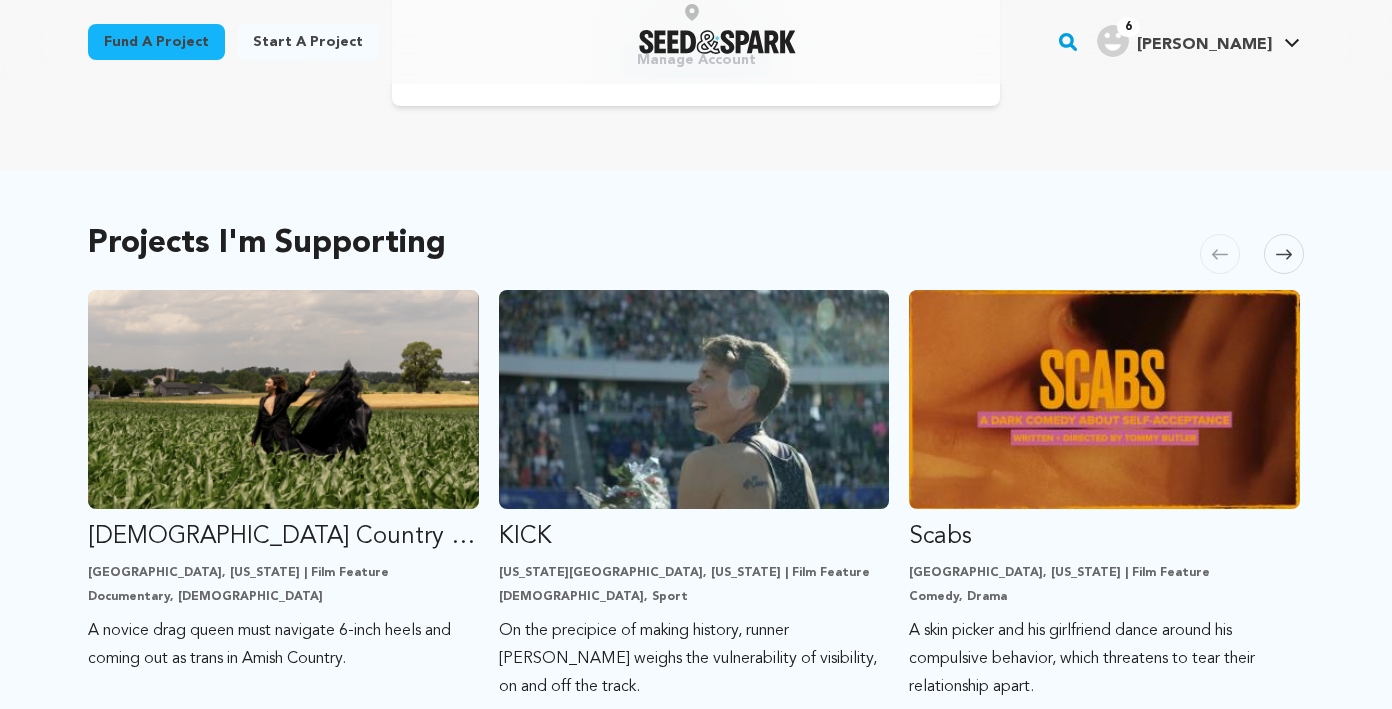 click at bounding box center (1284, 254) 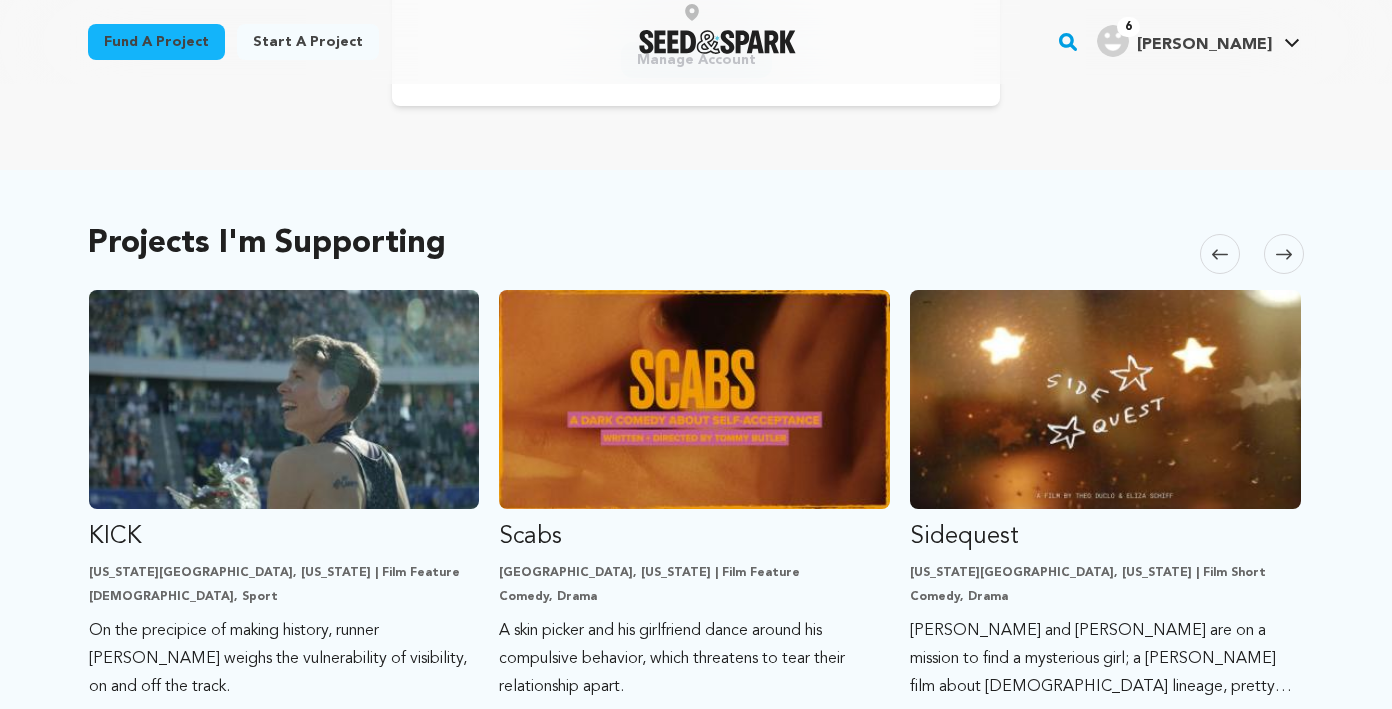 scroll, scrollTop: 0, scrollLeft: 410, axis: horizontal 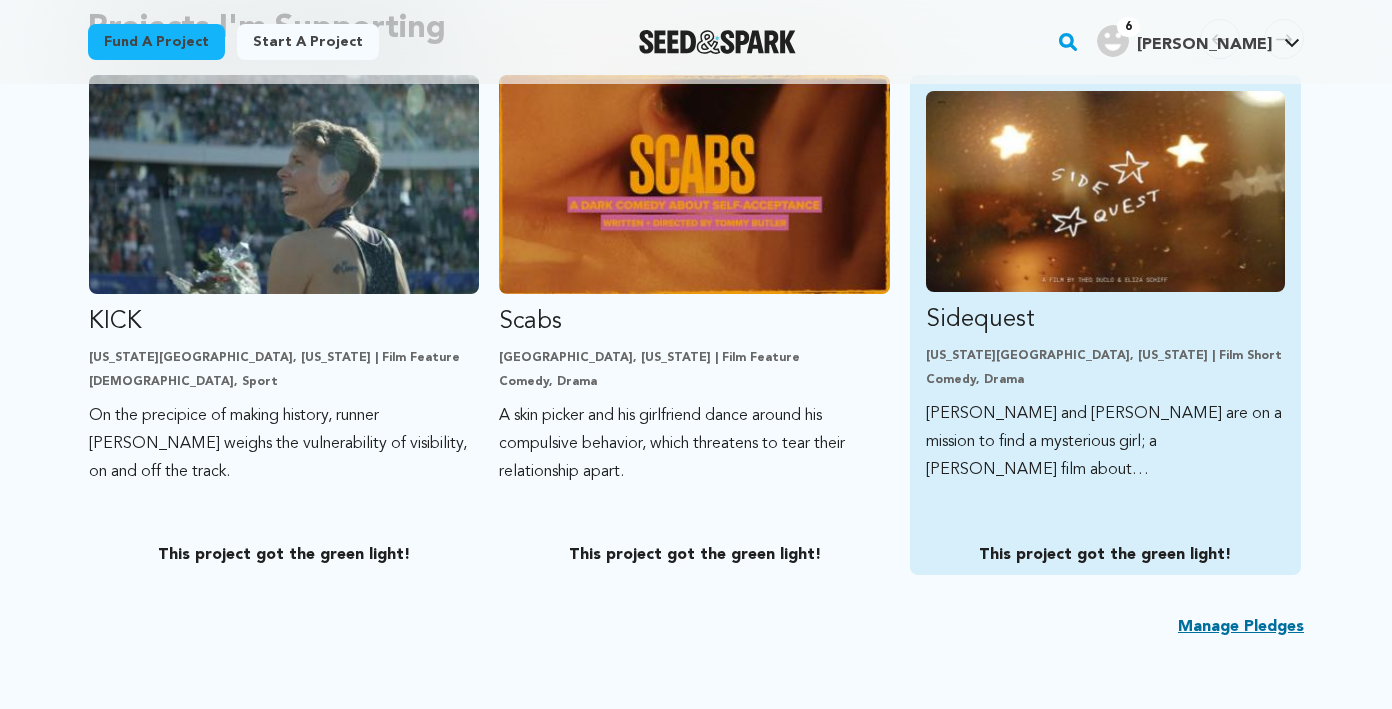 click at bounding box center (1105, 191) 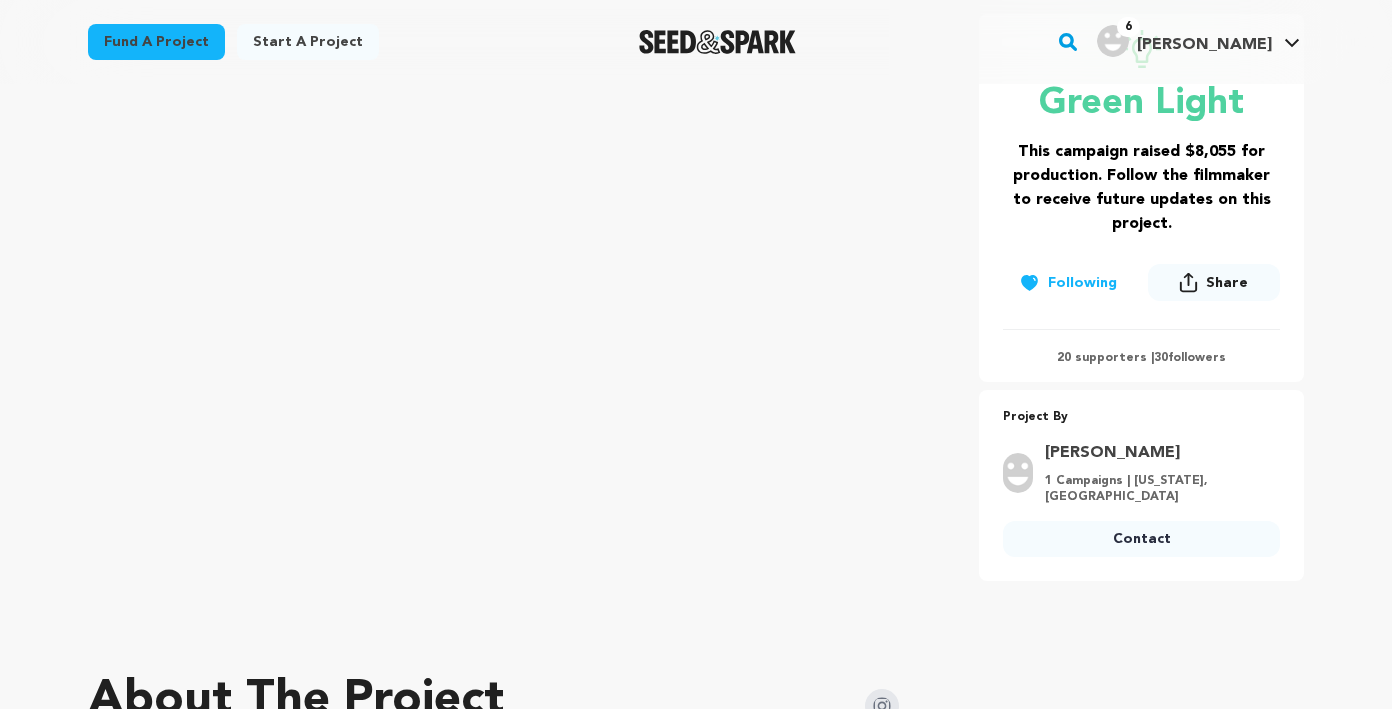 scroll, scrollTop: 372, scrollLeft: 0, axis: vertical 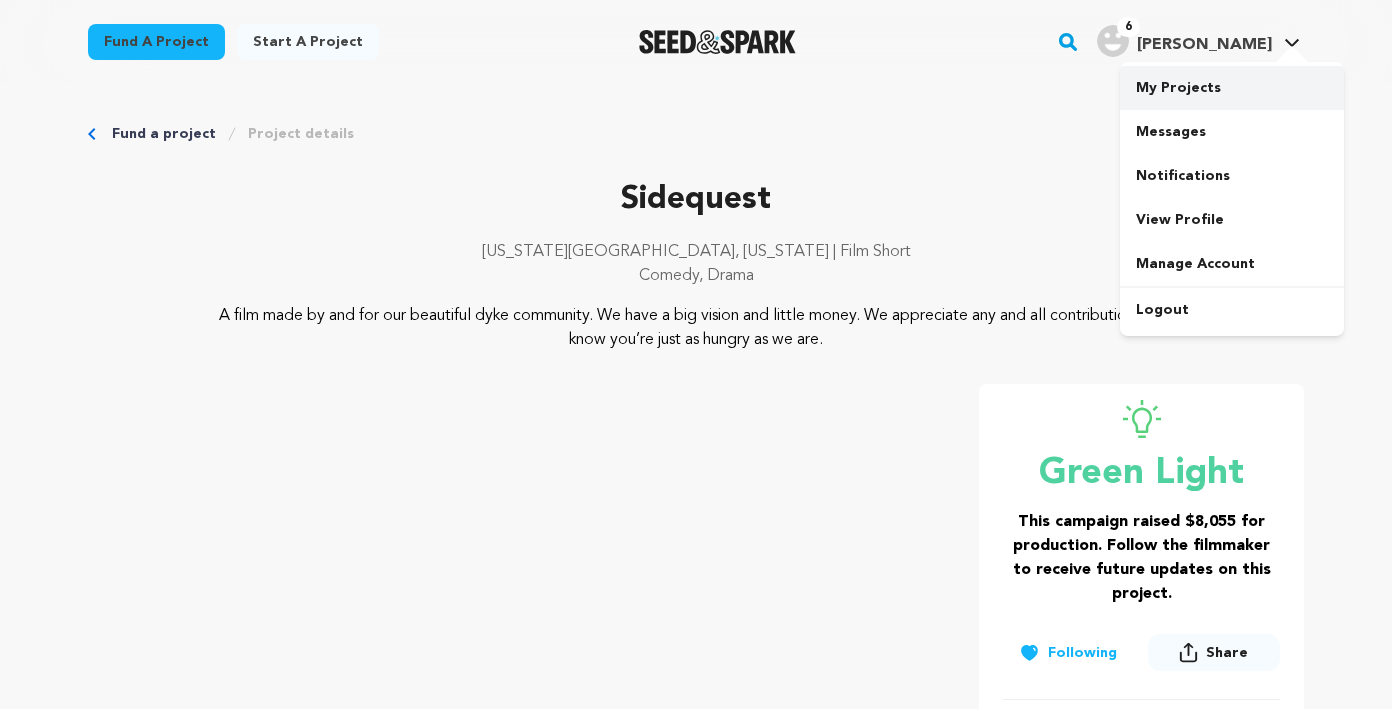click on "My Projects" at bounding box center [1232, 88] 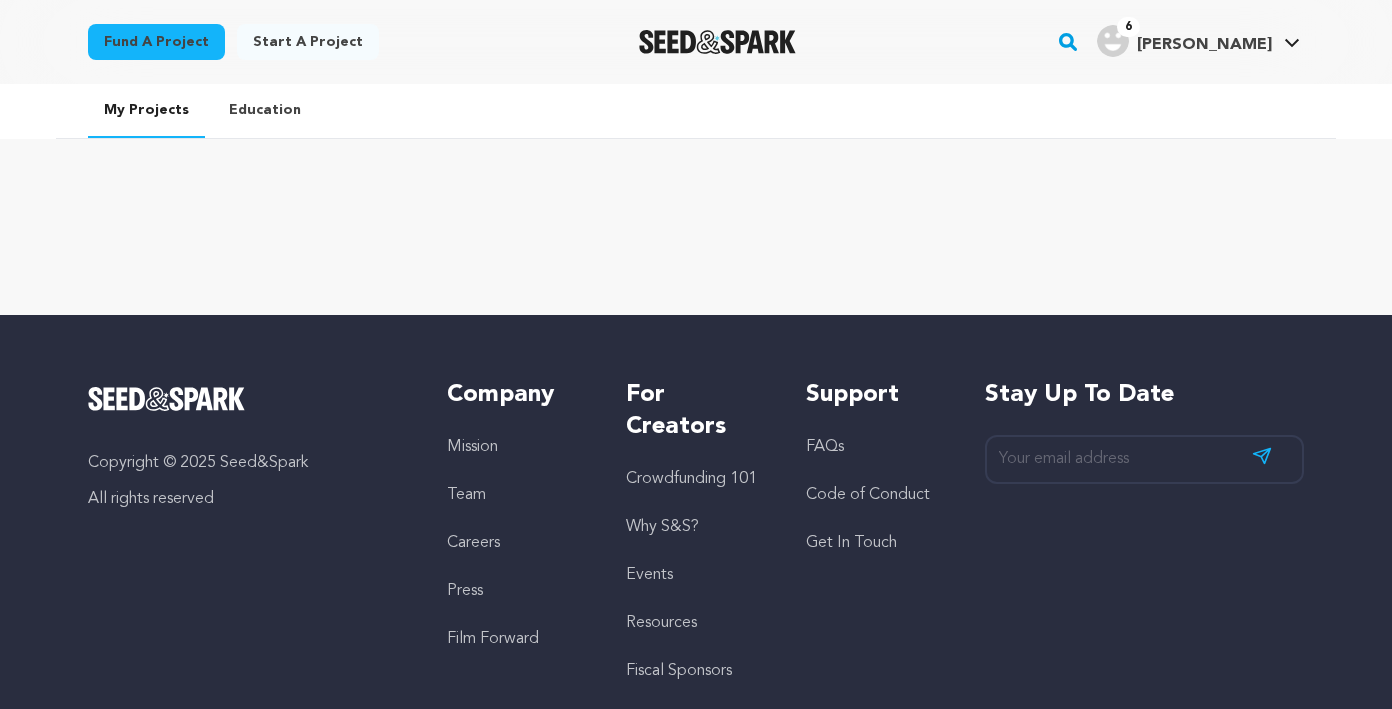 scroll, scrollTop: 0, scrollLeft: 0, axis: both 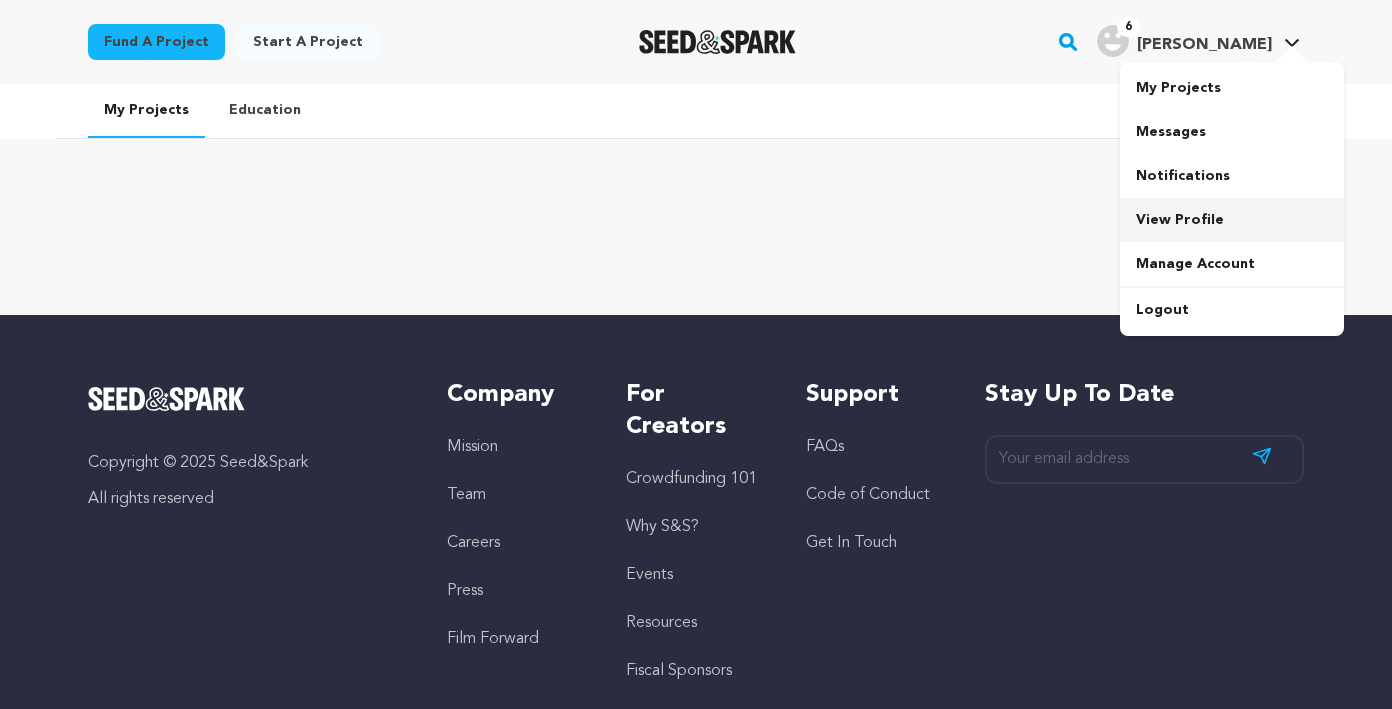 click on "View Profile" at bounding box center (1232, 220) 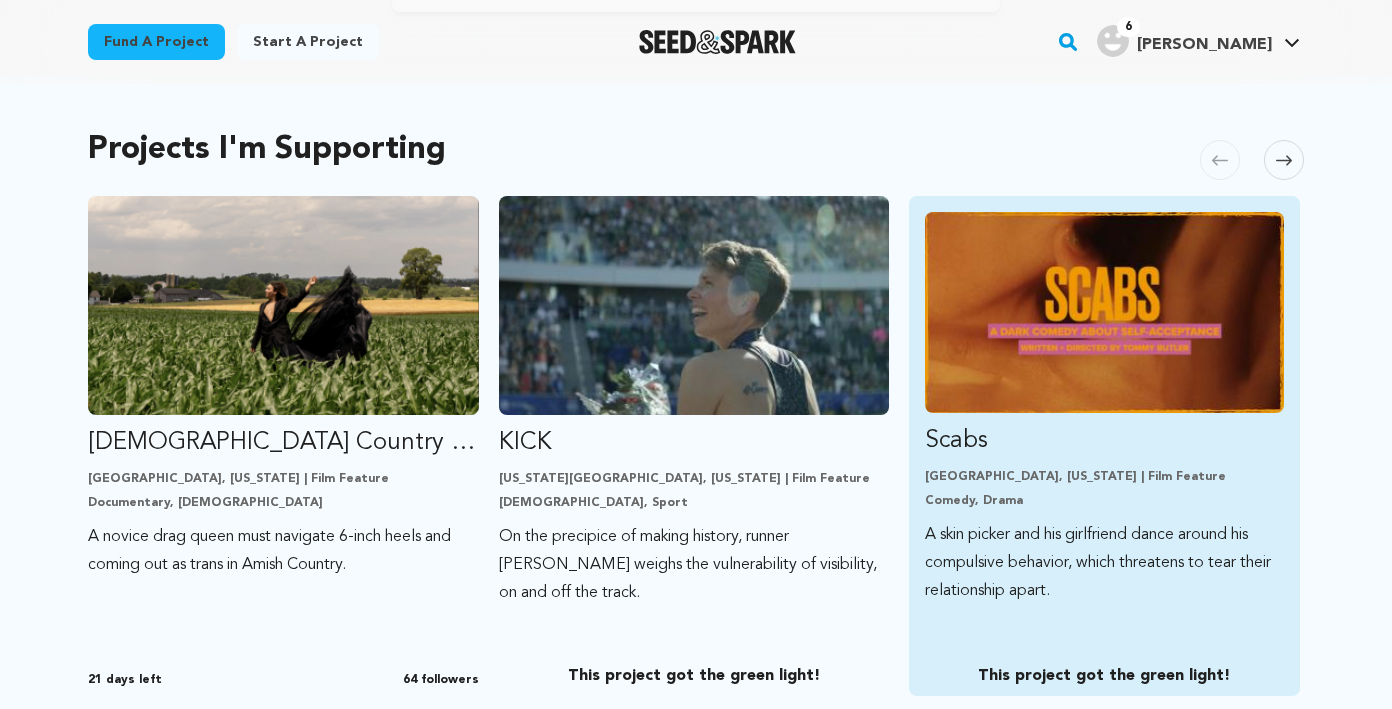 scroll, scrollTop: 386, scrollLeft: 0, axis: vertical 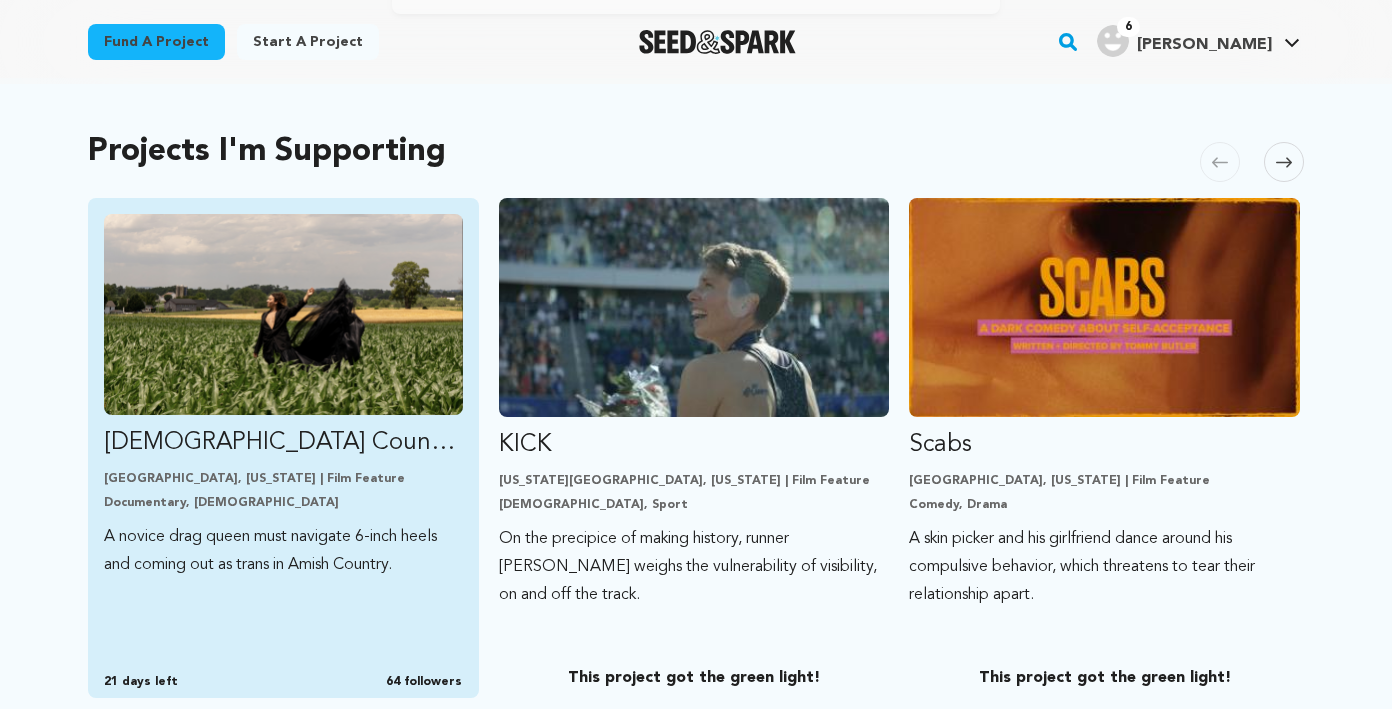 click at bounding box center [283, 314] 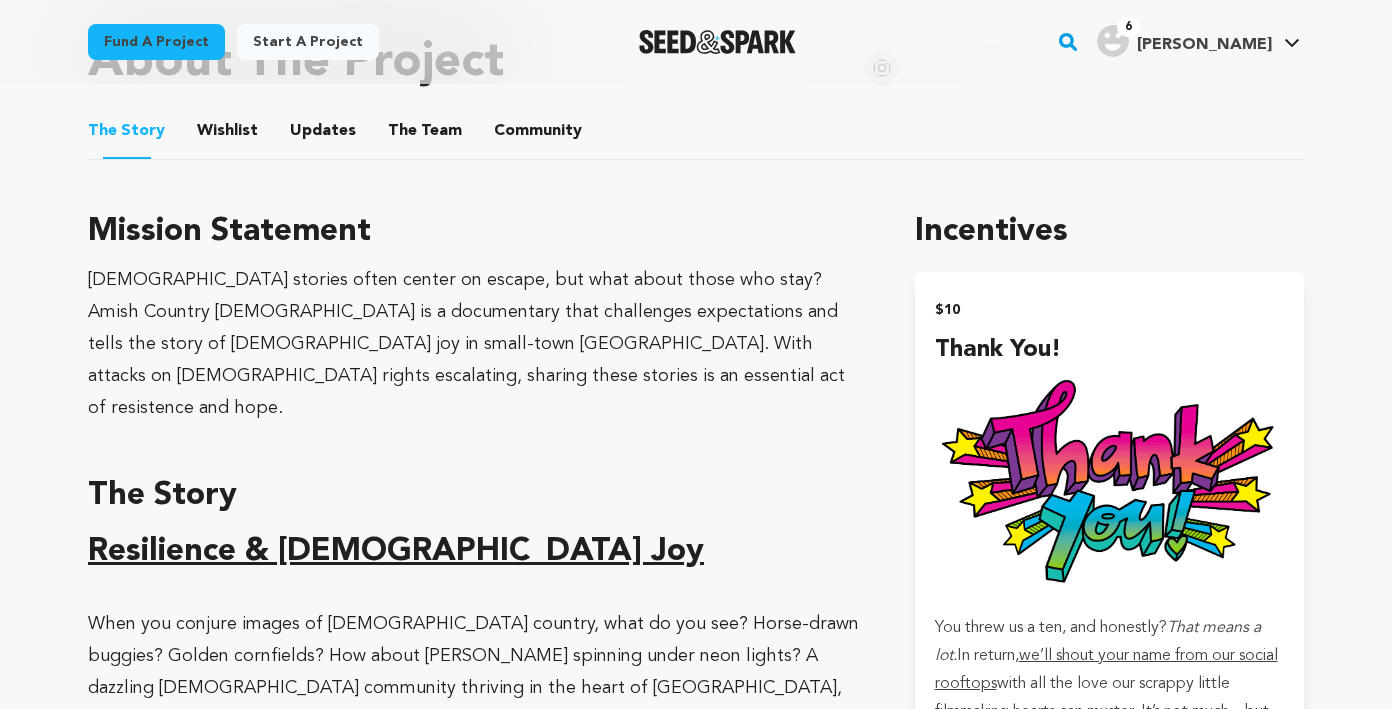 scroll, scrollTop: 0, scrollLeft: 0, axis: both 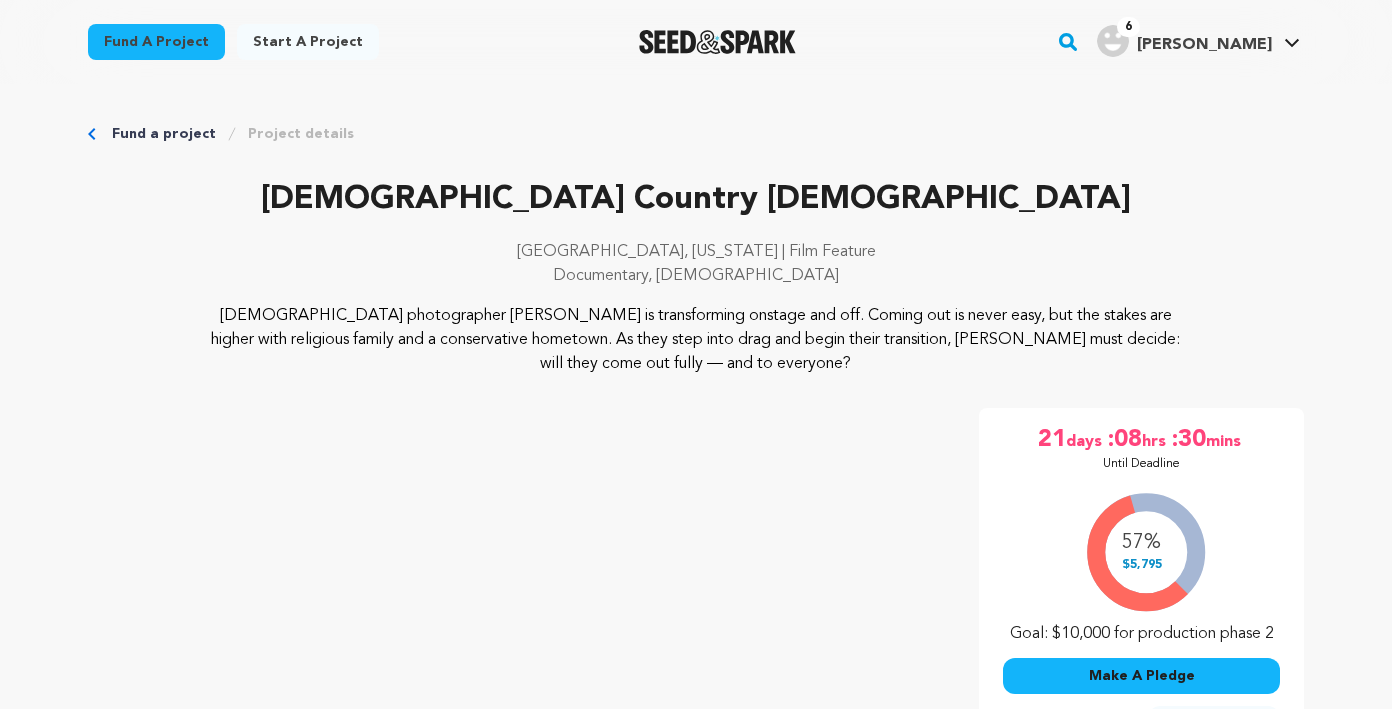 click at bounding box center (717, 42) 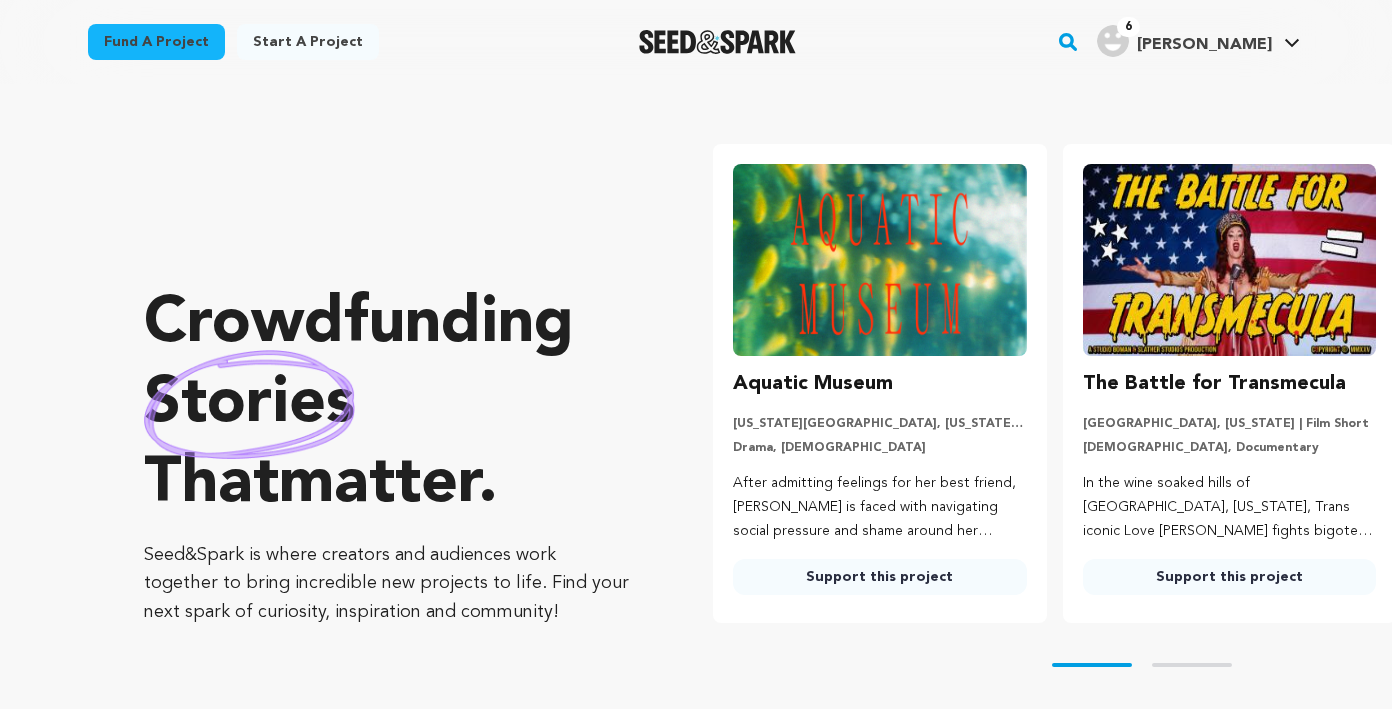scroll, scrollTop: 0, scrollLeft: 0, axis: both 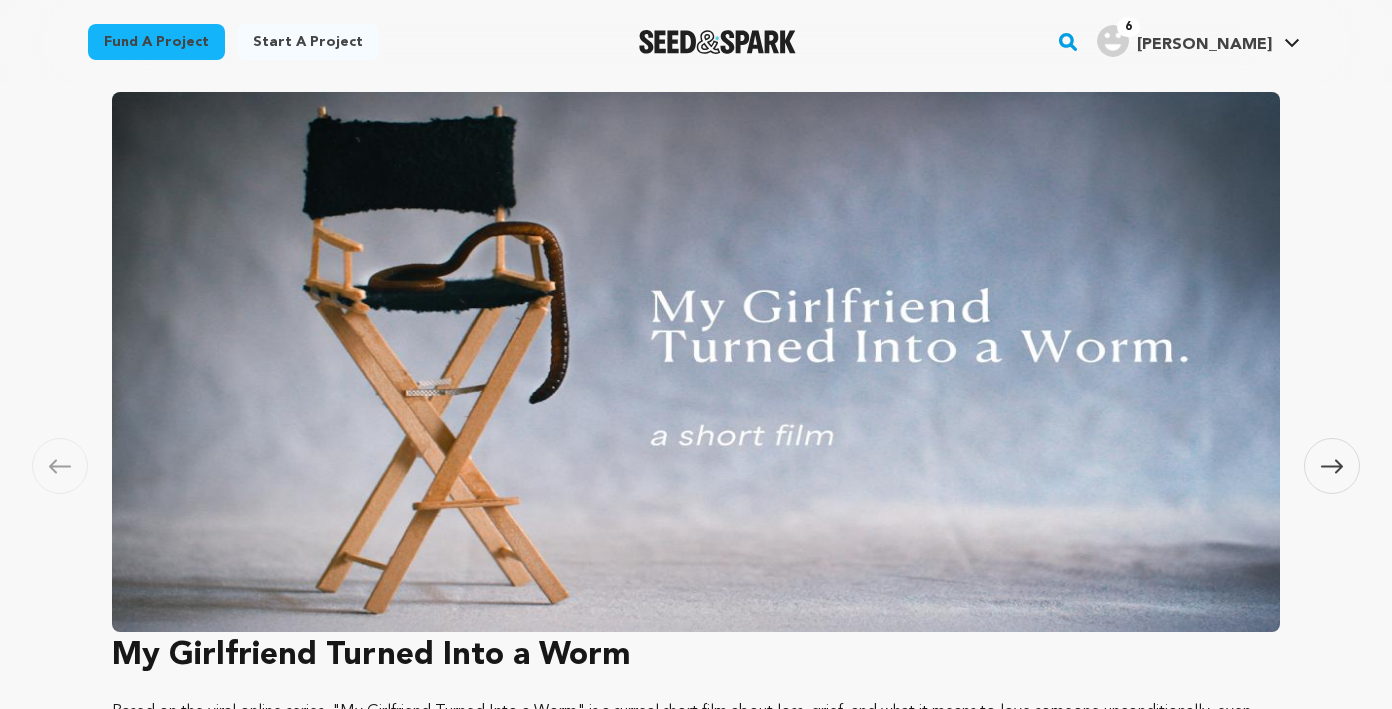 click at bounding box center (696, 362) 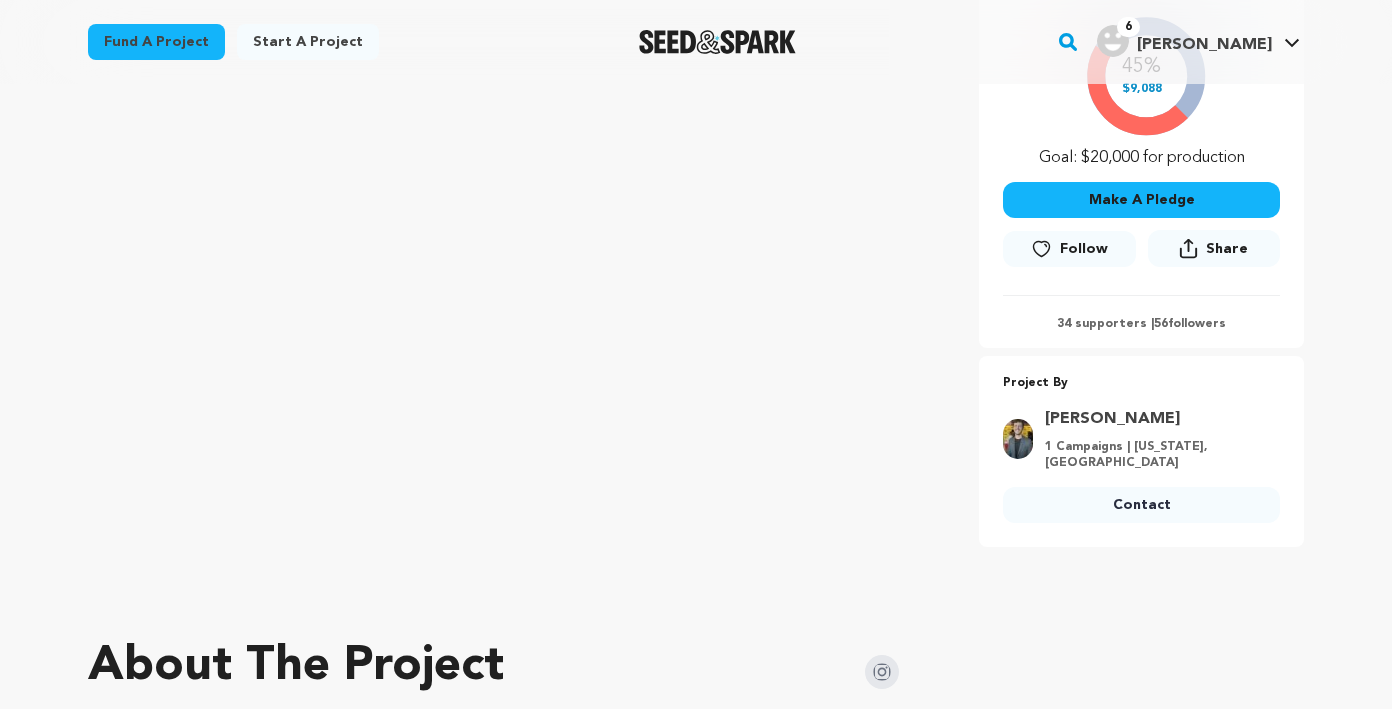 scroll, scrollTop: 434, scrollLeft: 0, axis: vertical 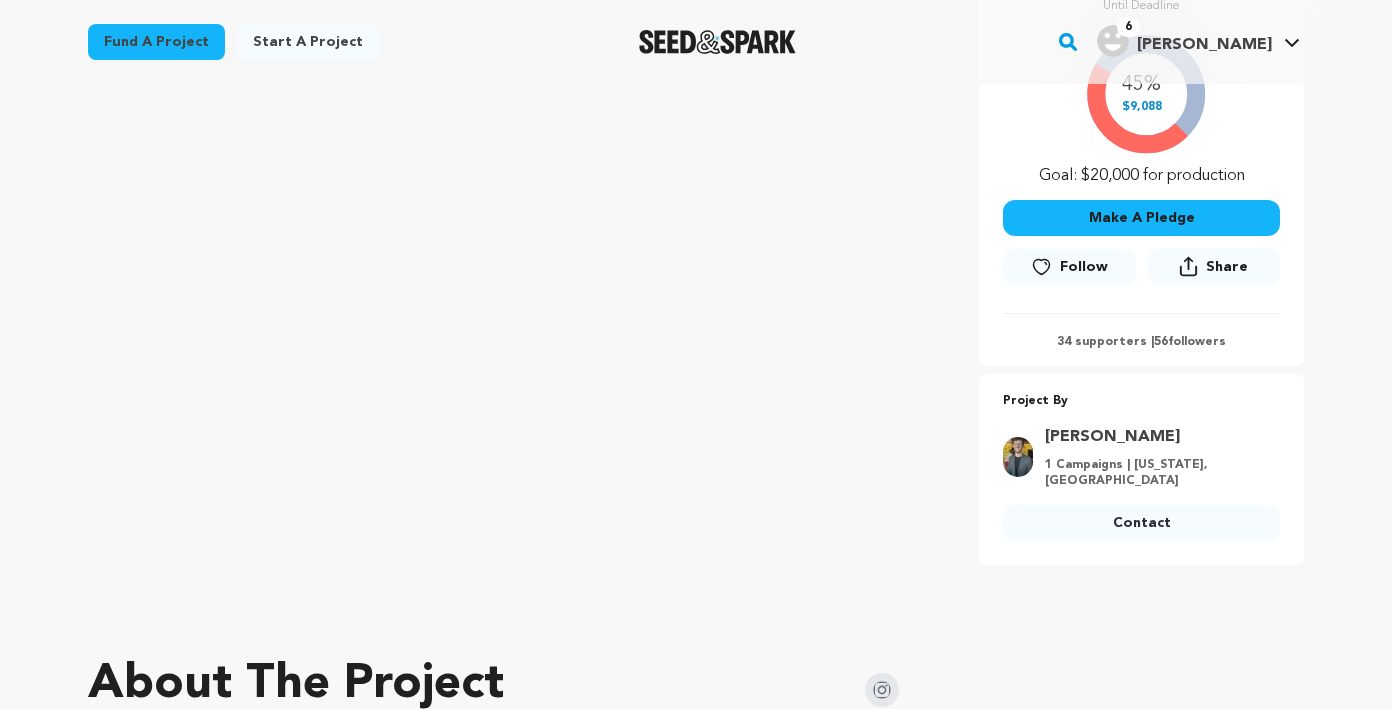 click on "Follow" at bounding box center [1084, 267] 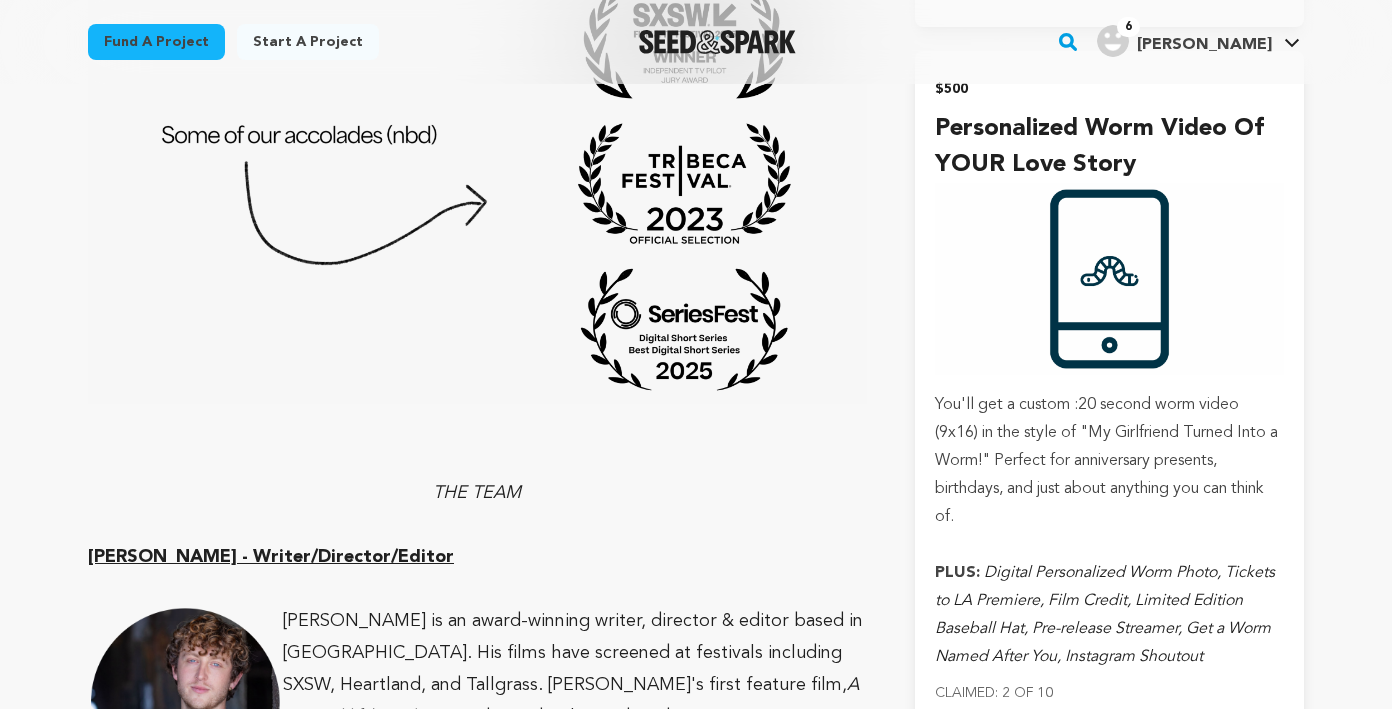 scroll, scrollTop: 4677, scrollLeft: 0, axis: vertical 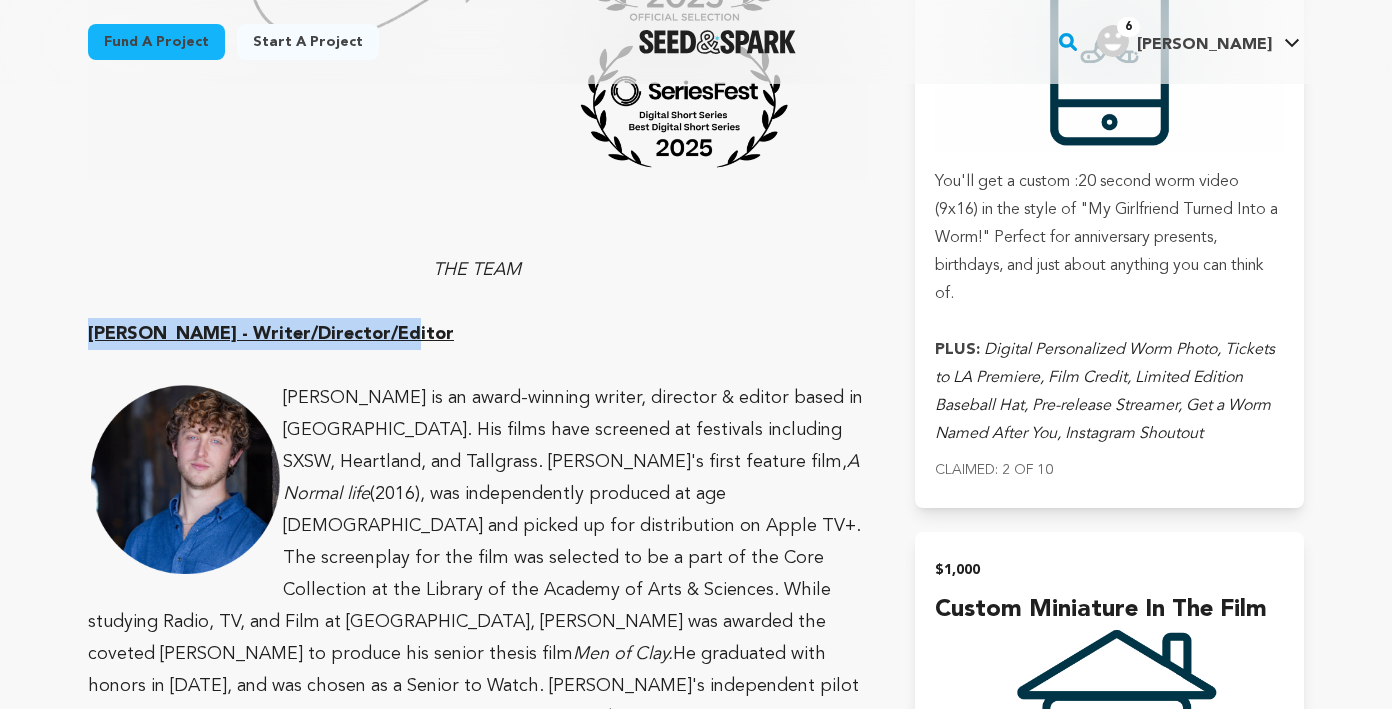 drag, startPoint x: 386, startPoint y: 276, endPoint x: 81, endPoint y: 275, distance: 305.00165 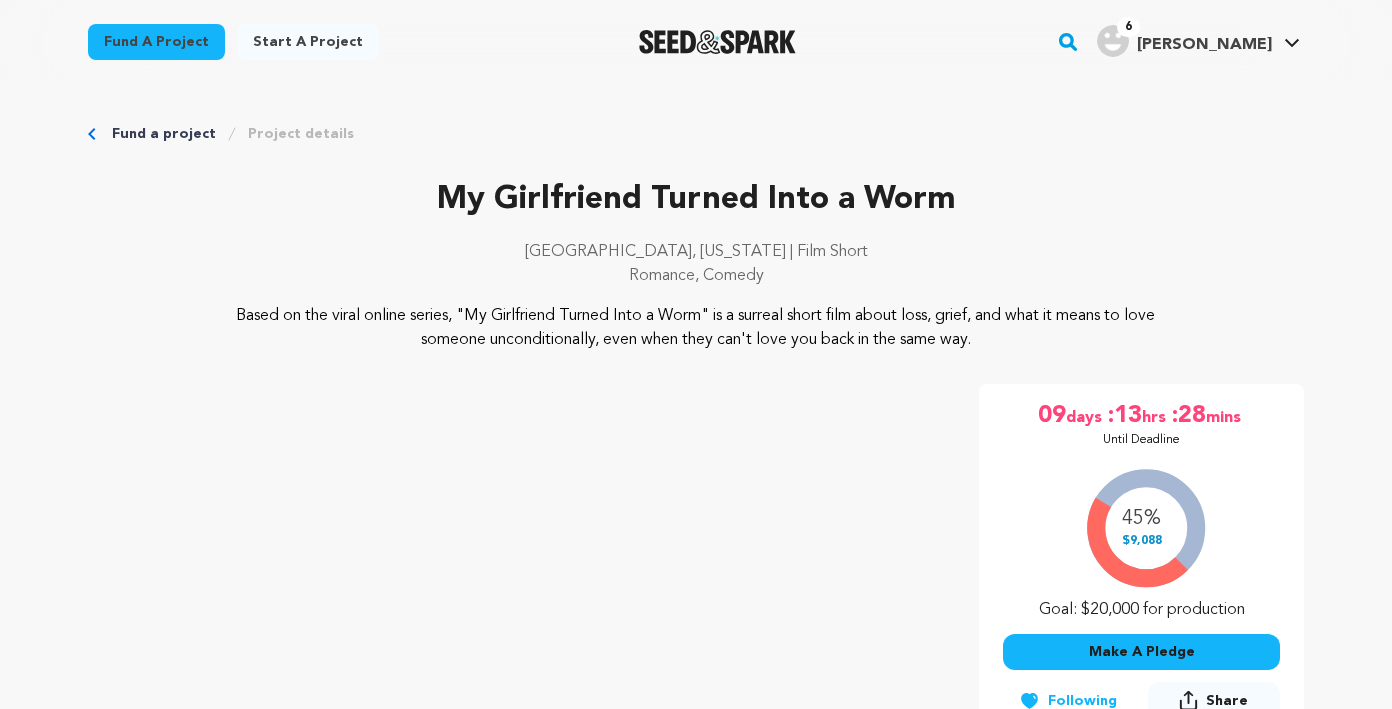 click on "Project details" at bounding box center (301, 134) 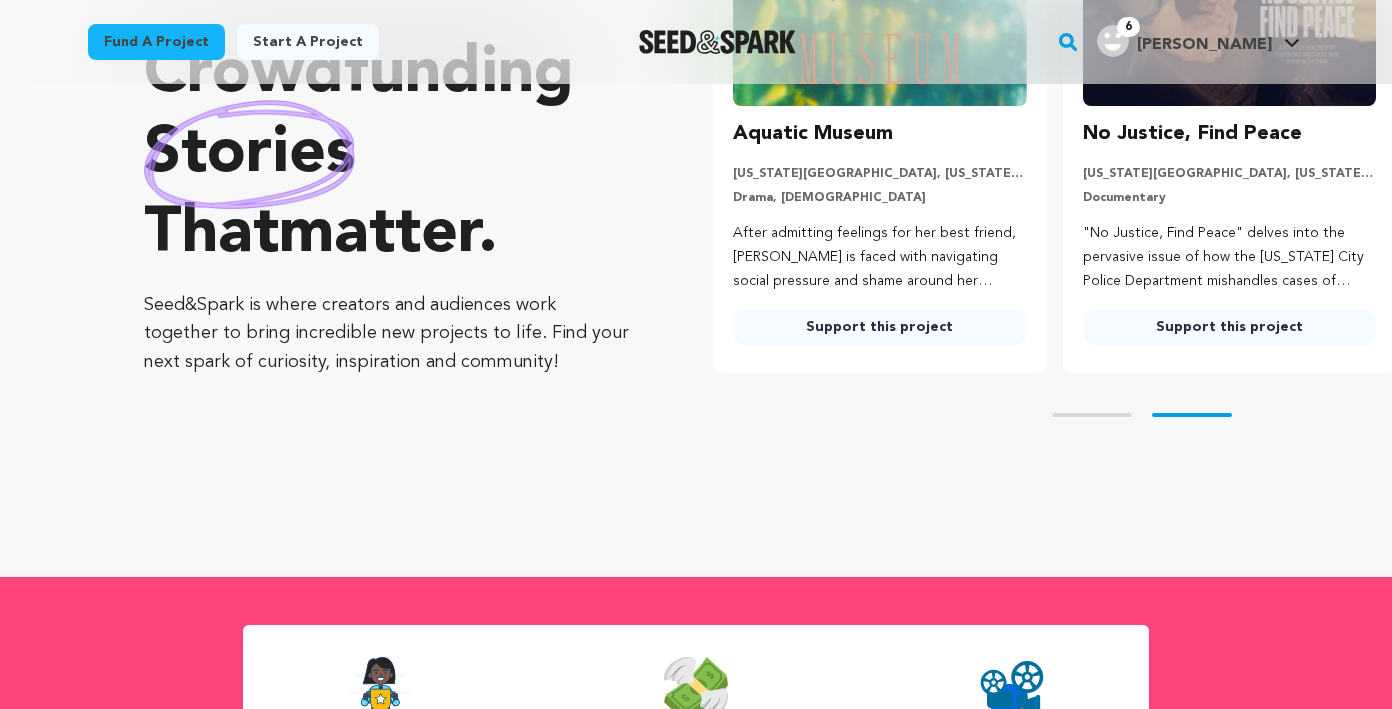 scroll, scrollTop: 498, scrollLeft: 0, axis: vertical 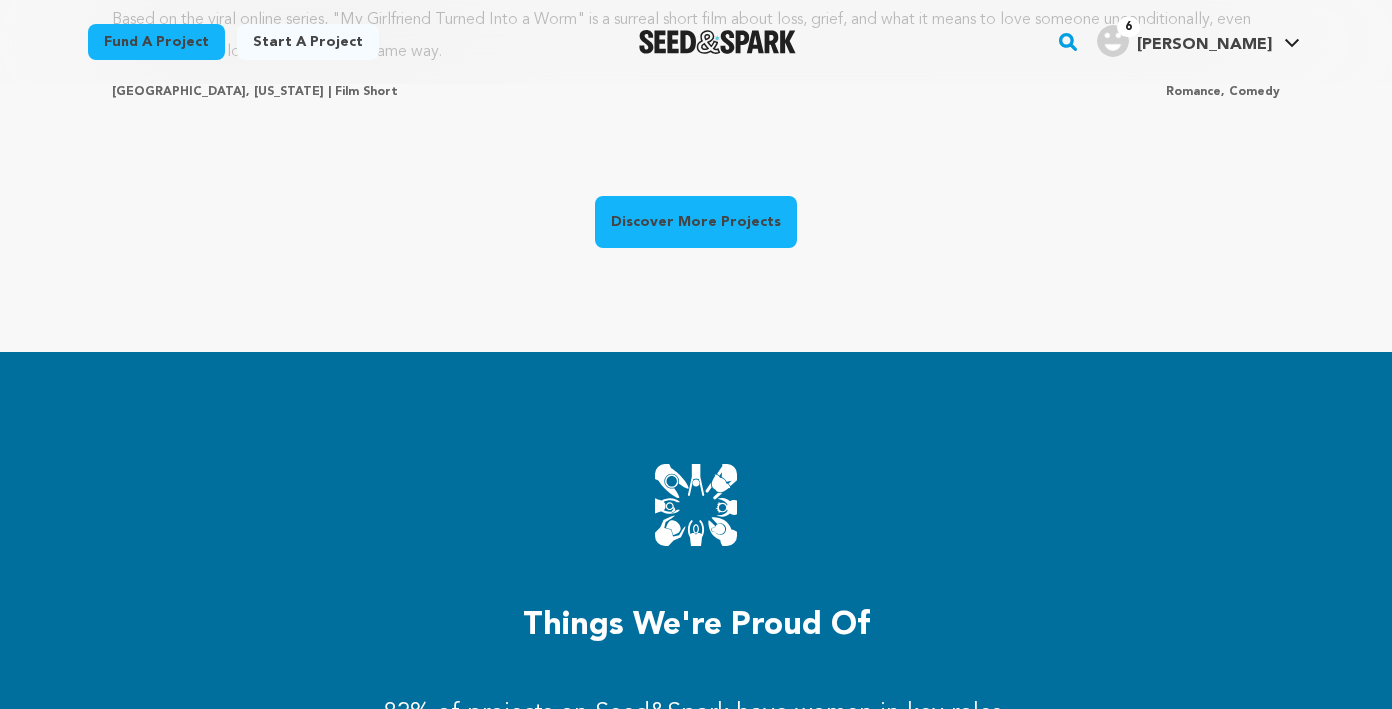 click on "Discover More Projects" at bounding box center (696, 226) 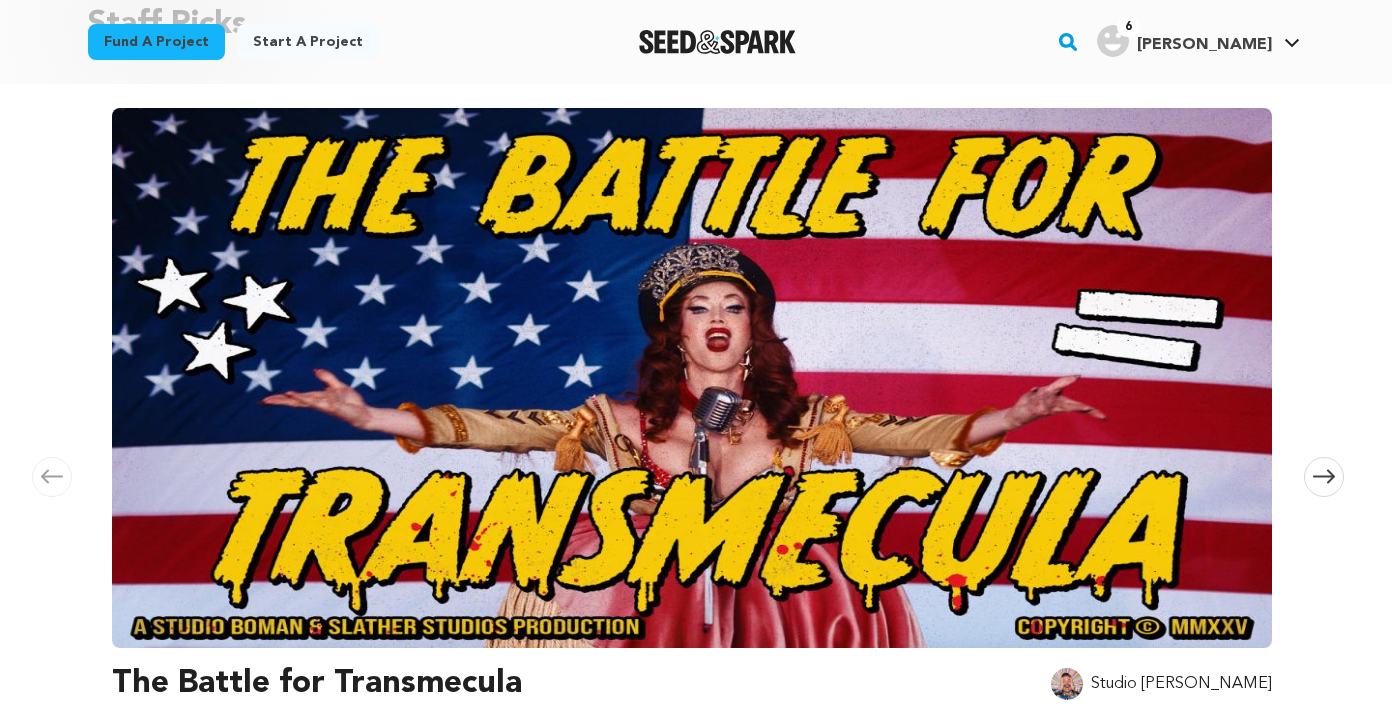 scroll, scrollTop: 242, scrollLeft: 0, axis: vertical 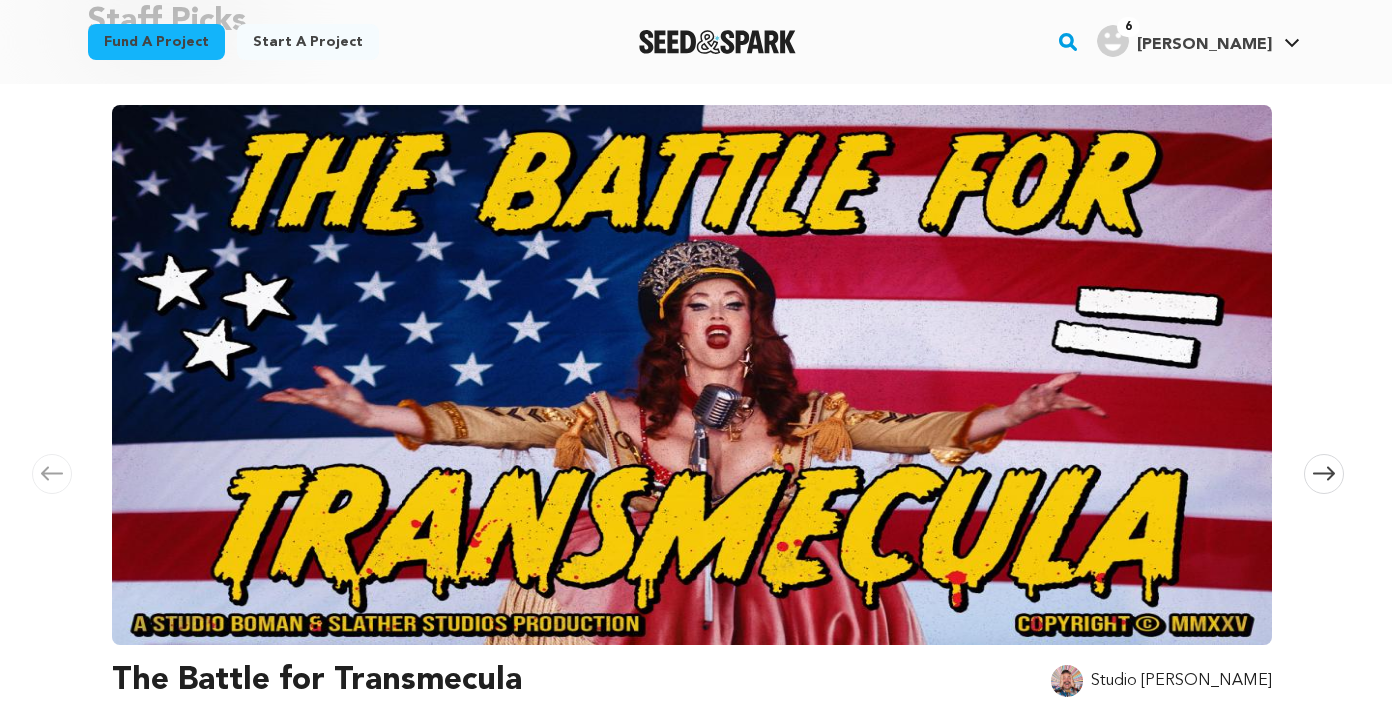 click at bounding box center (692, 375) 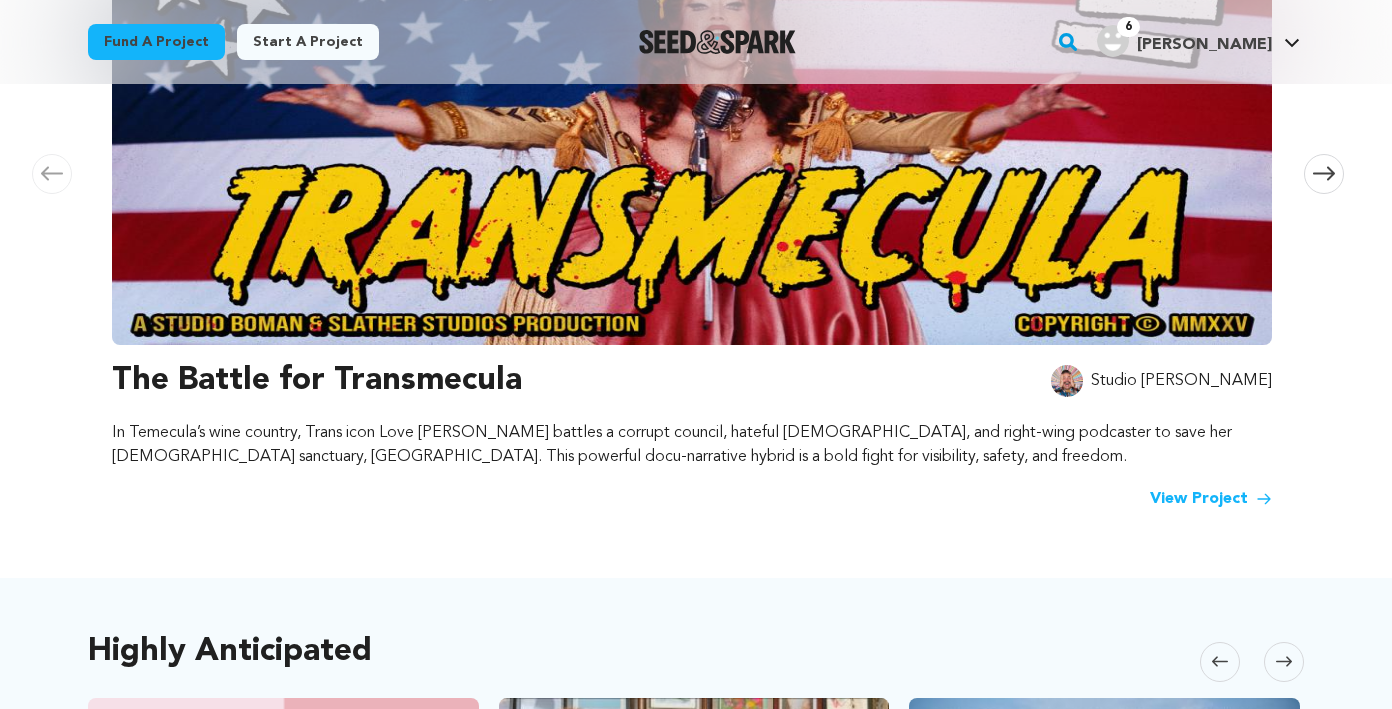scroll, scrollTop: 565, scrollLeft: 0, axis: vertical 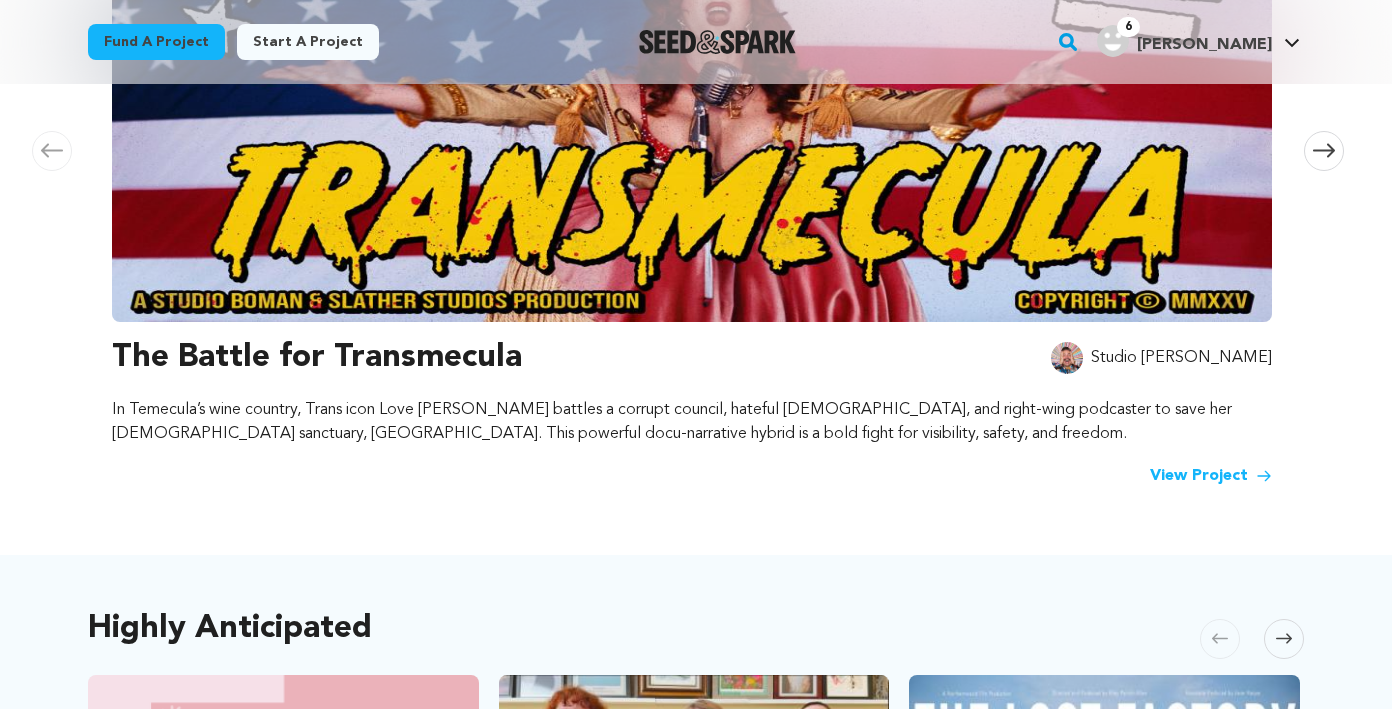click on "View Project" at bounding box center [1211, 476] 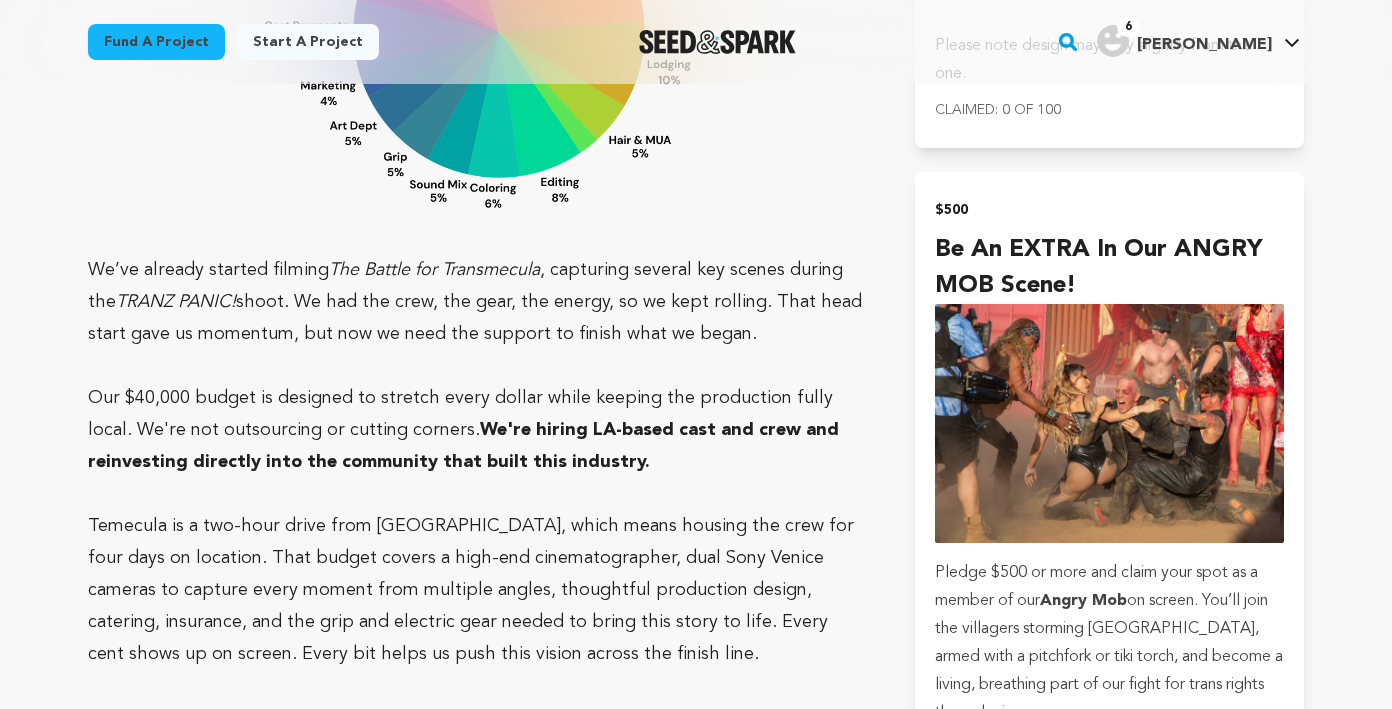 scroll, scrollTop: 0, scrollLeft: 0, axis: both 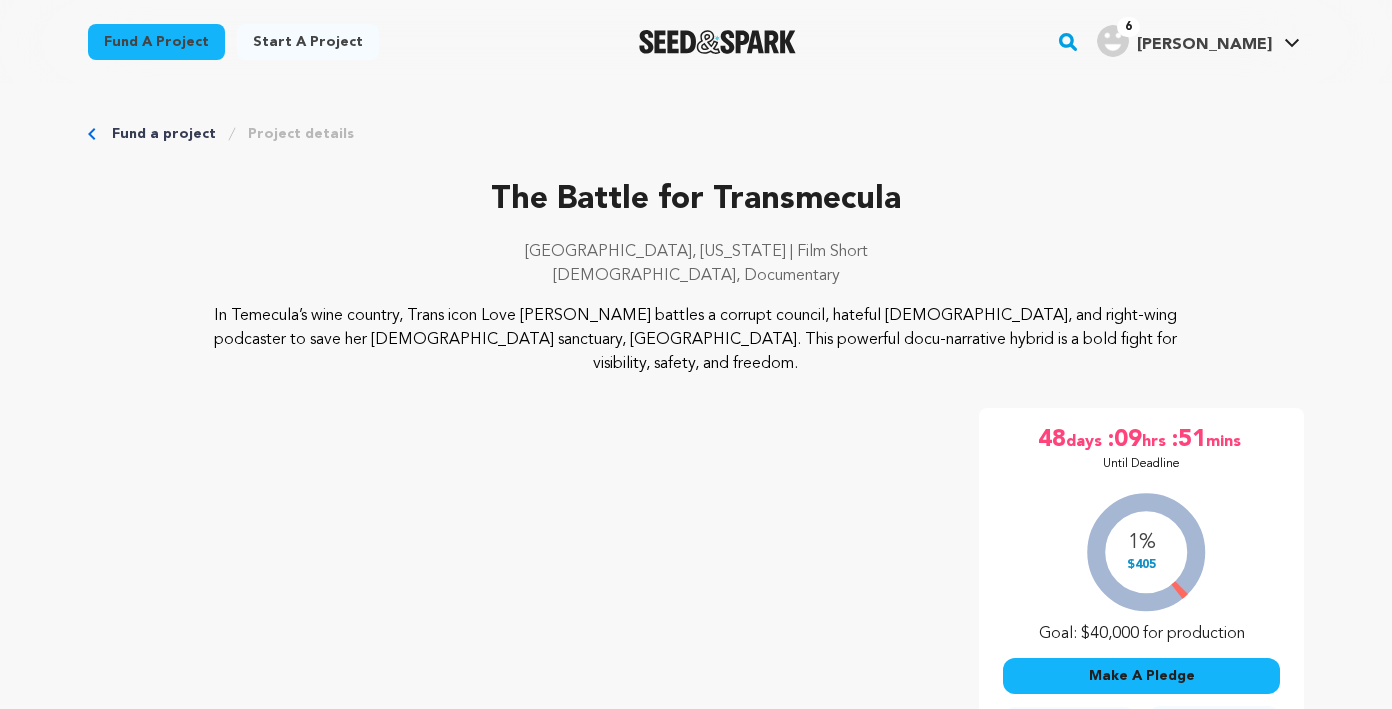 click on "Project details" at bounding box center (301, 134) 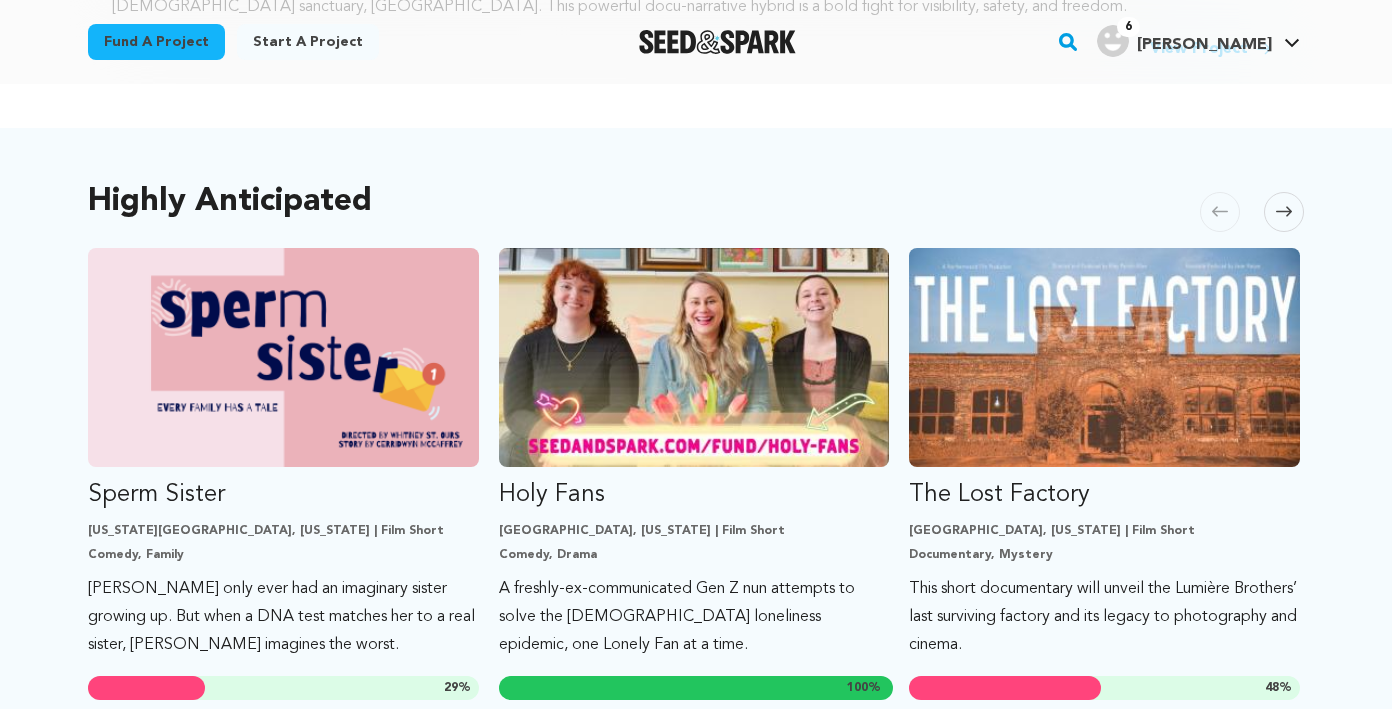 scroll, scrollTop: 983, scrollLeft: 0, axis: vertical 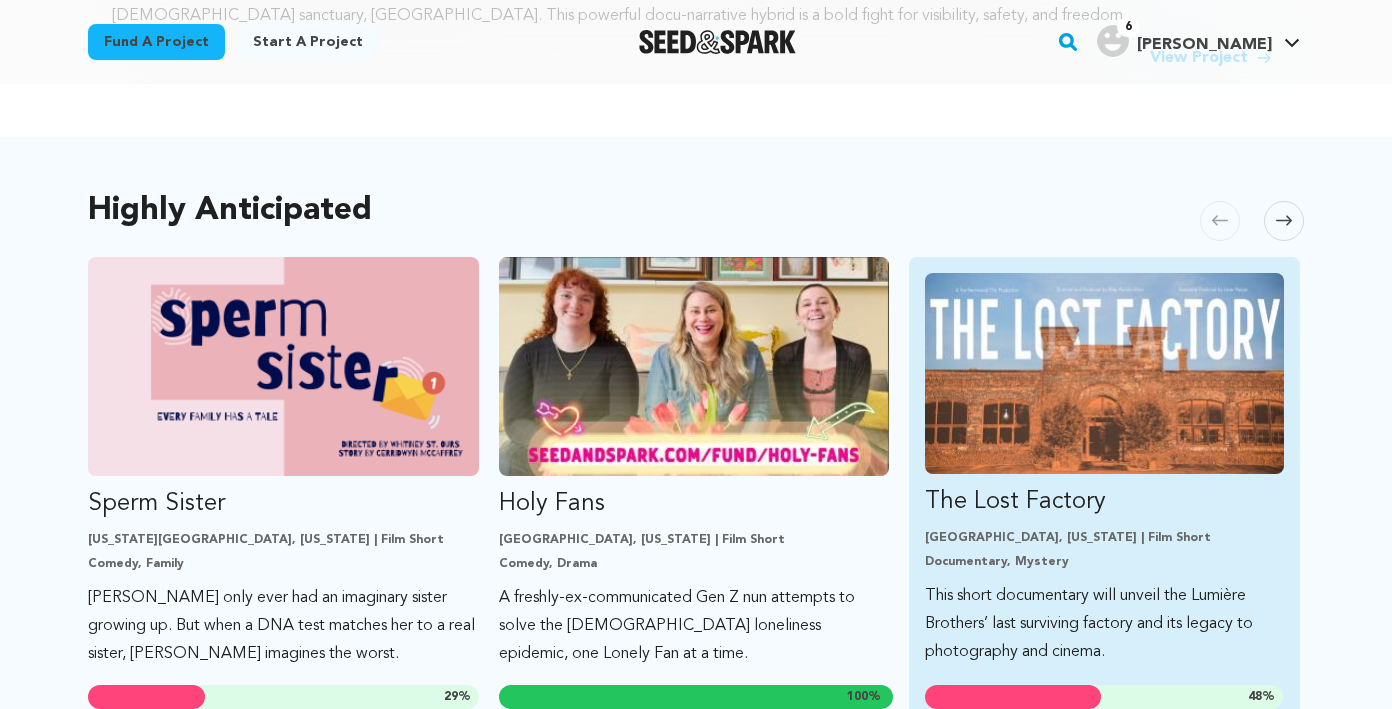 click at bounding box center (1104, 373) 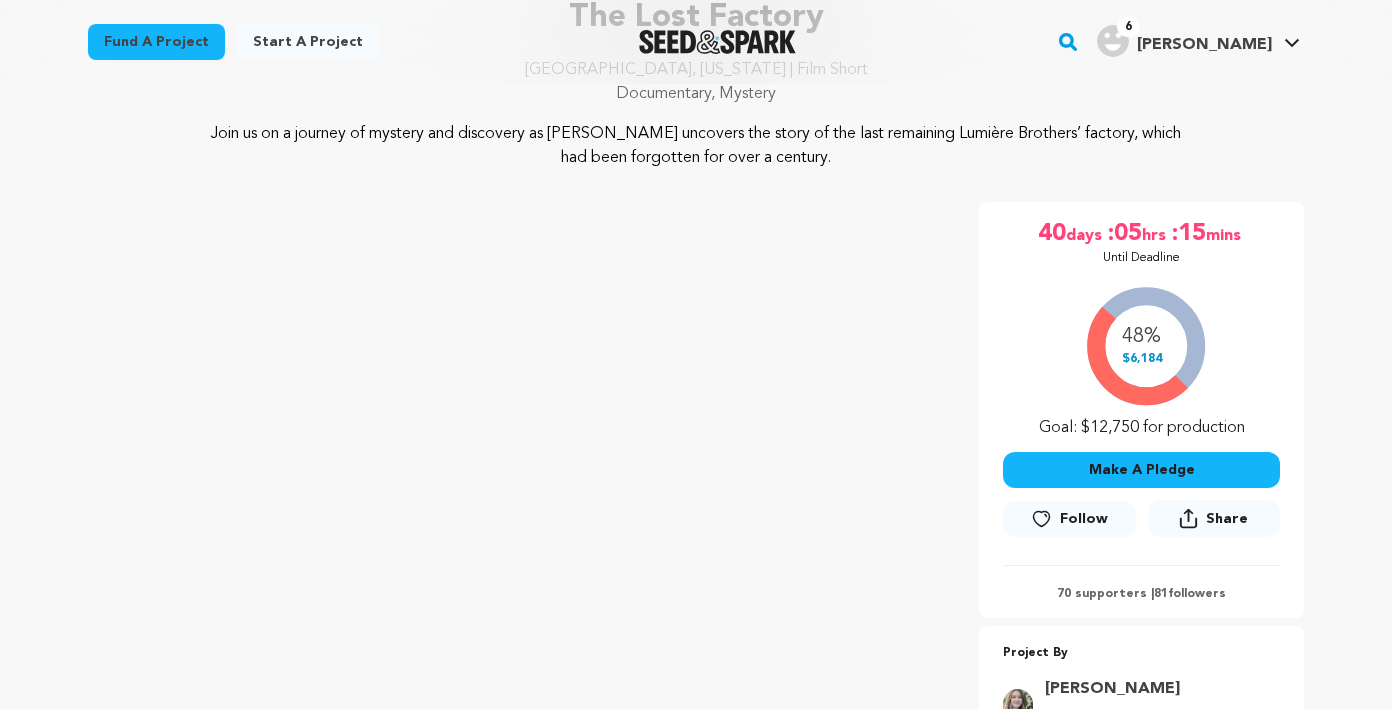 scroll, scrollTop: 0, scrollLeft: 0, axis: both 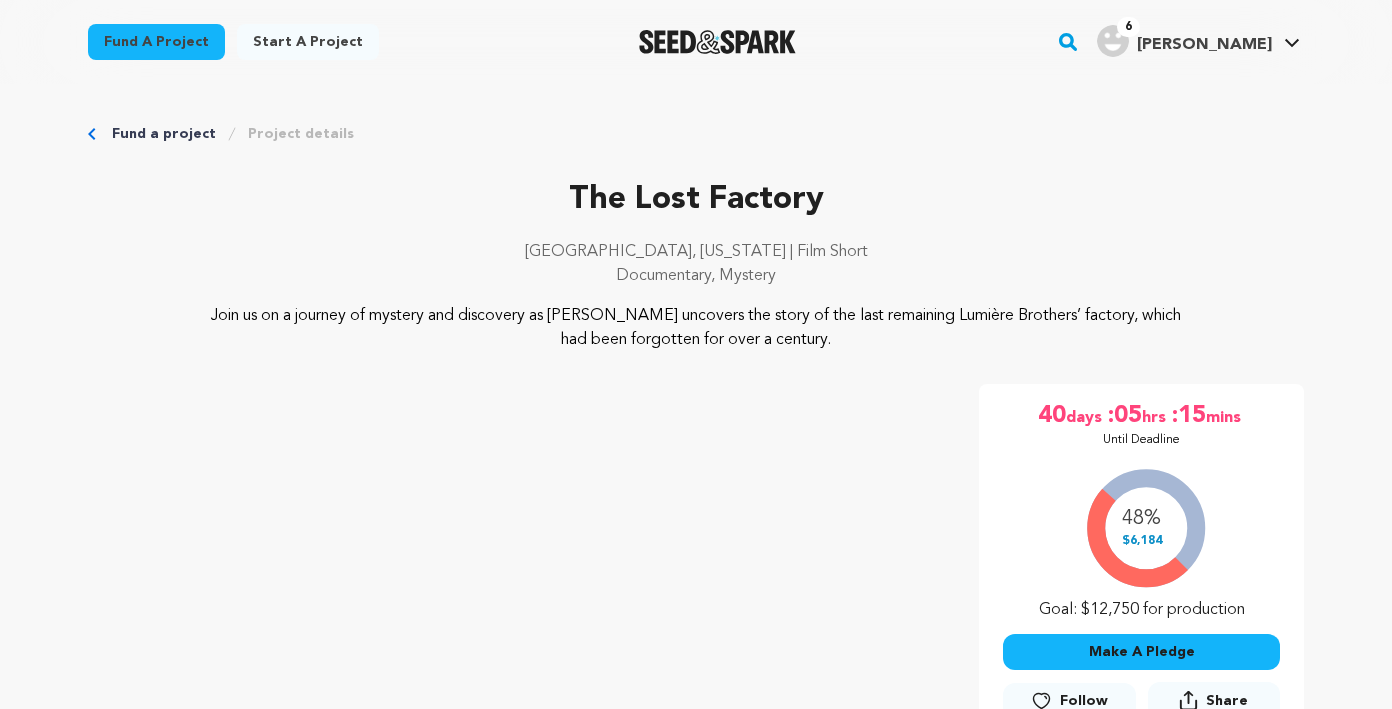 click on "Fund a project" at bounding box center (164, 134) 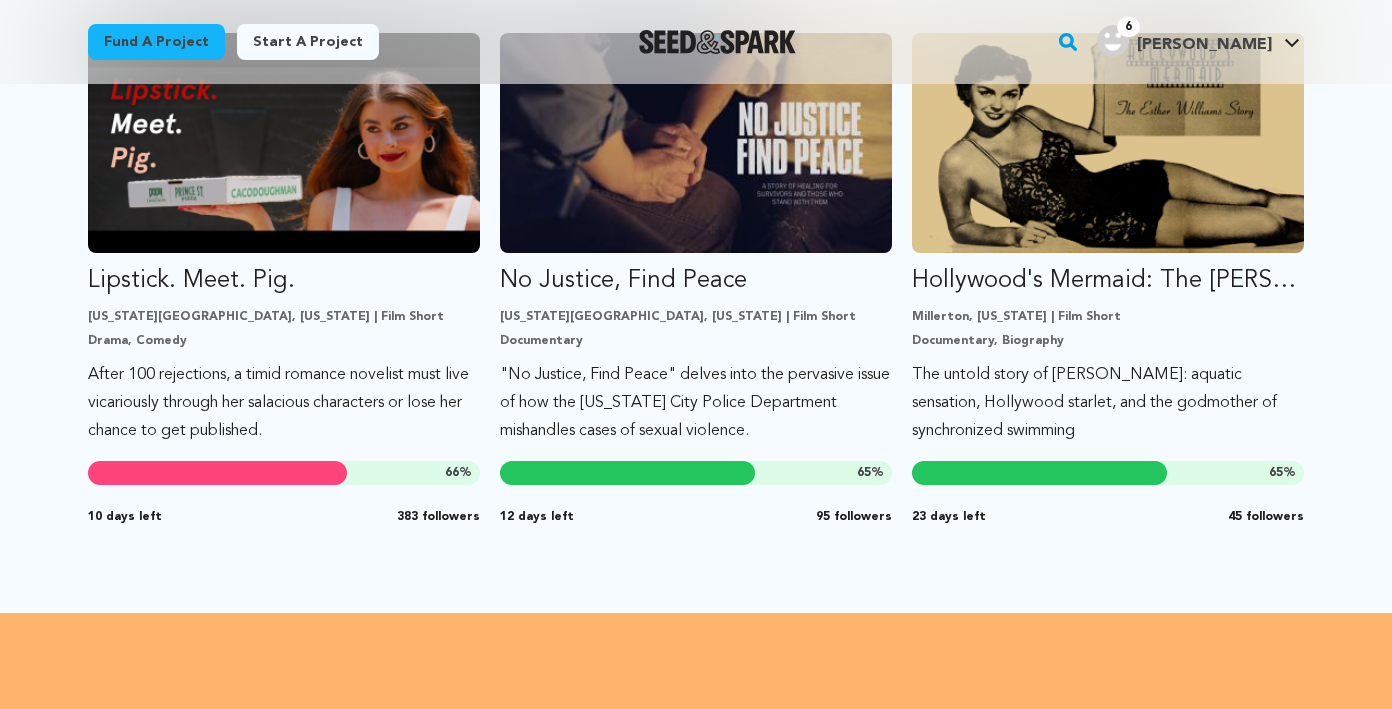 scroll, scrollTop: 1725, scrollLeft: 0, axis: vertical 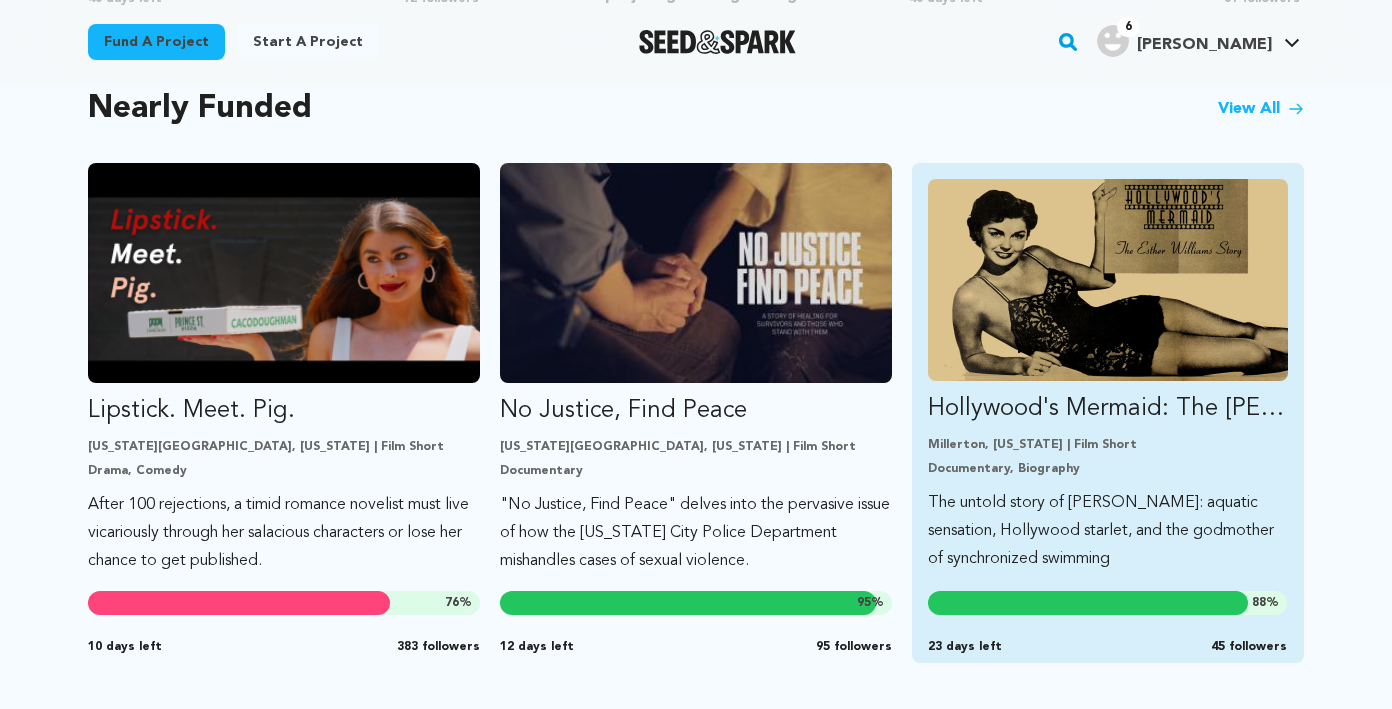 click at bounding box center (1108, 280) 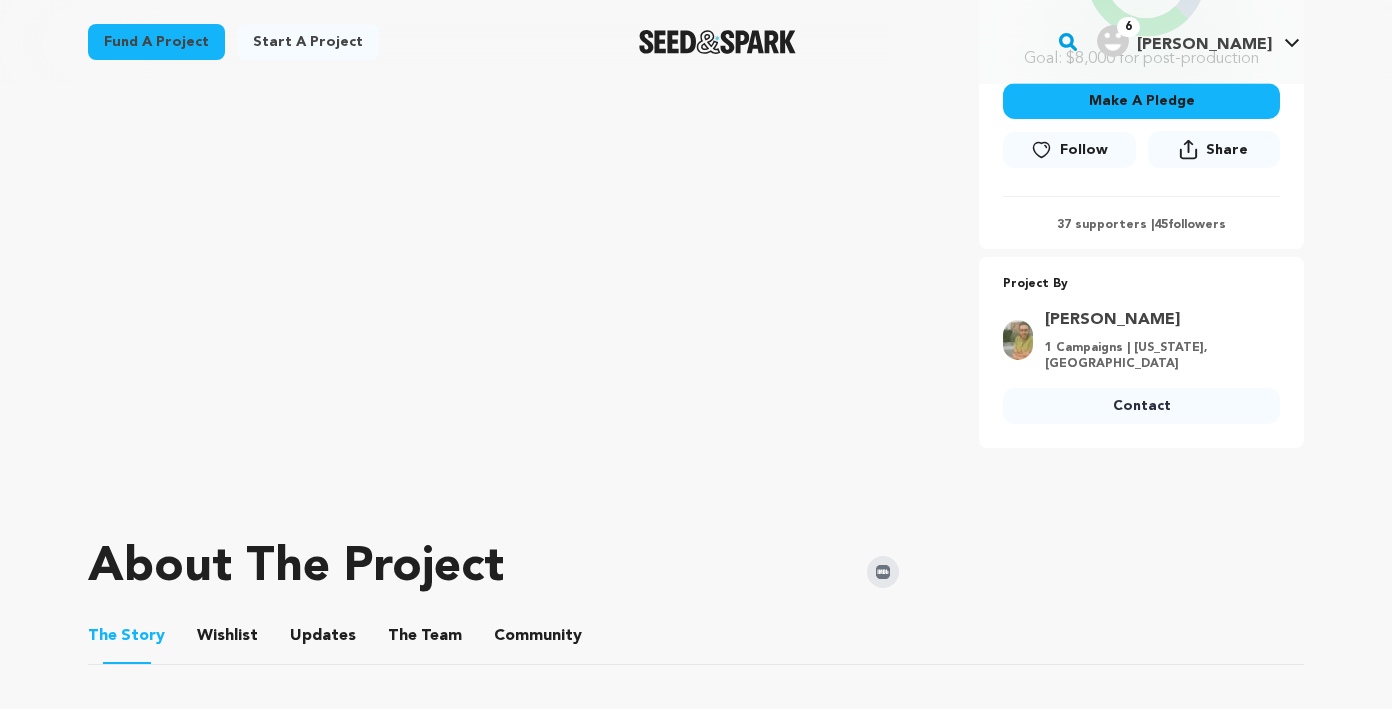 scroll, scrollTop: 578, scrollLeft: 0, axis: vertical 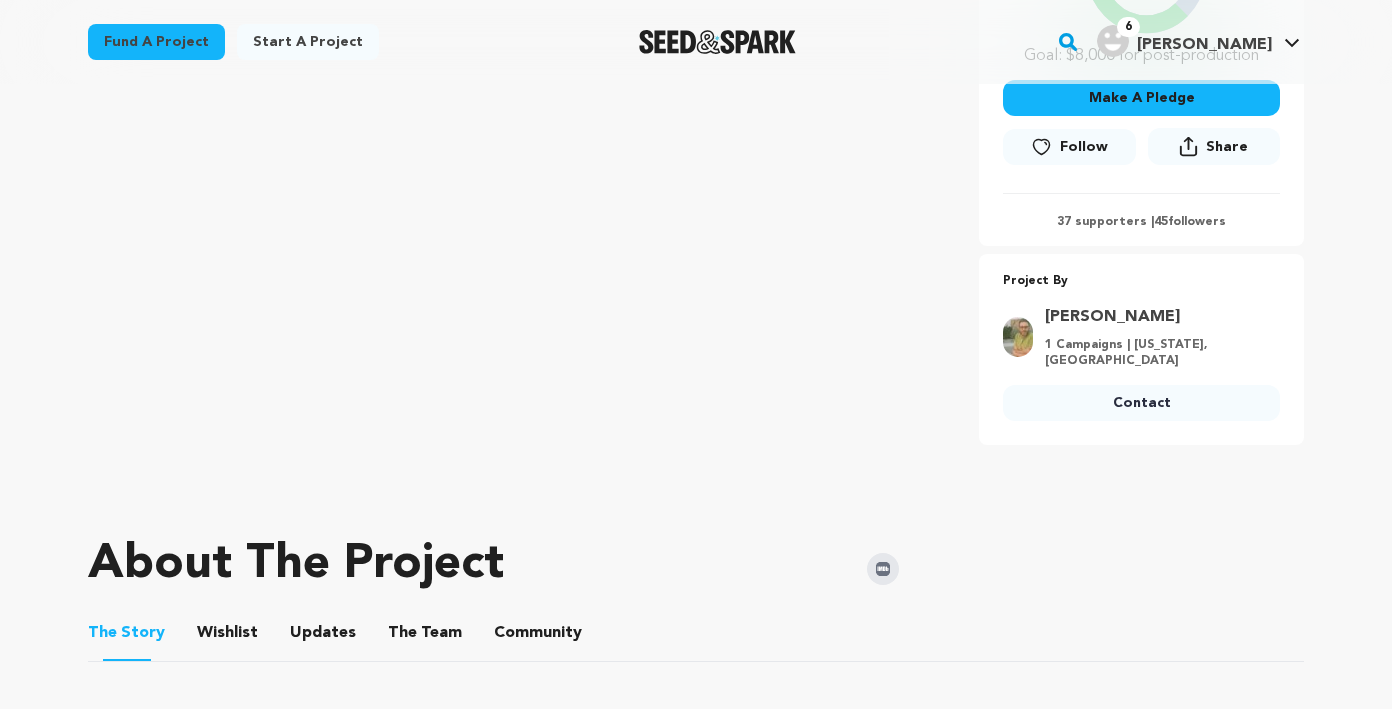 click on "The Team
The   Team" at bounding box center (425, 633) 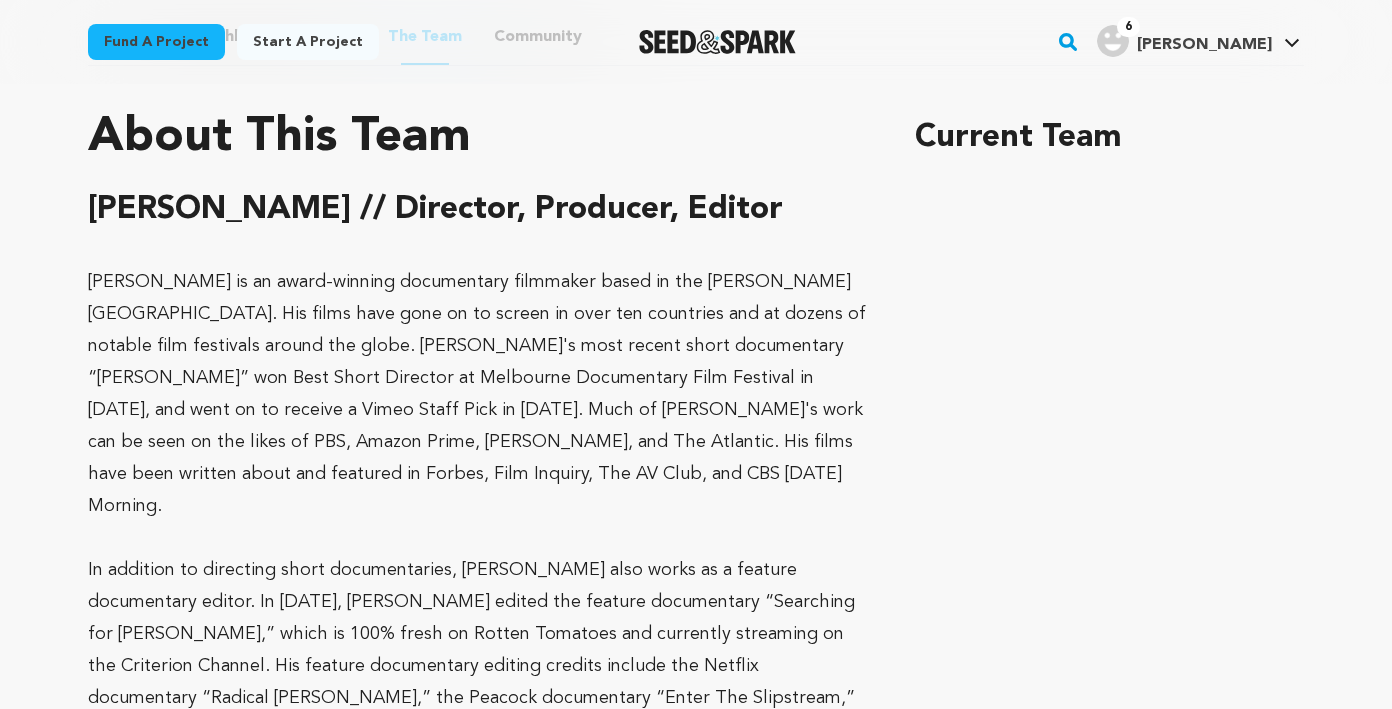 scroll, scrollTop: 1067, scrollLeft: 0, axis: vertical 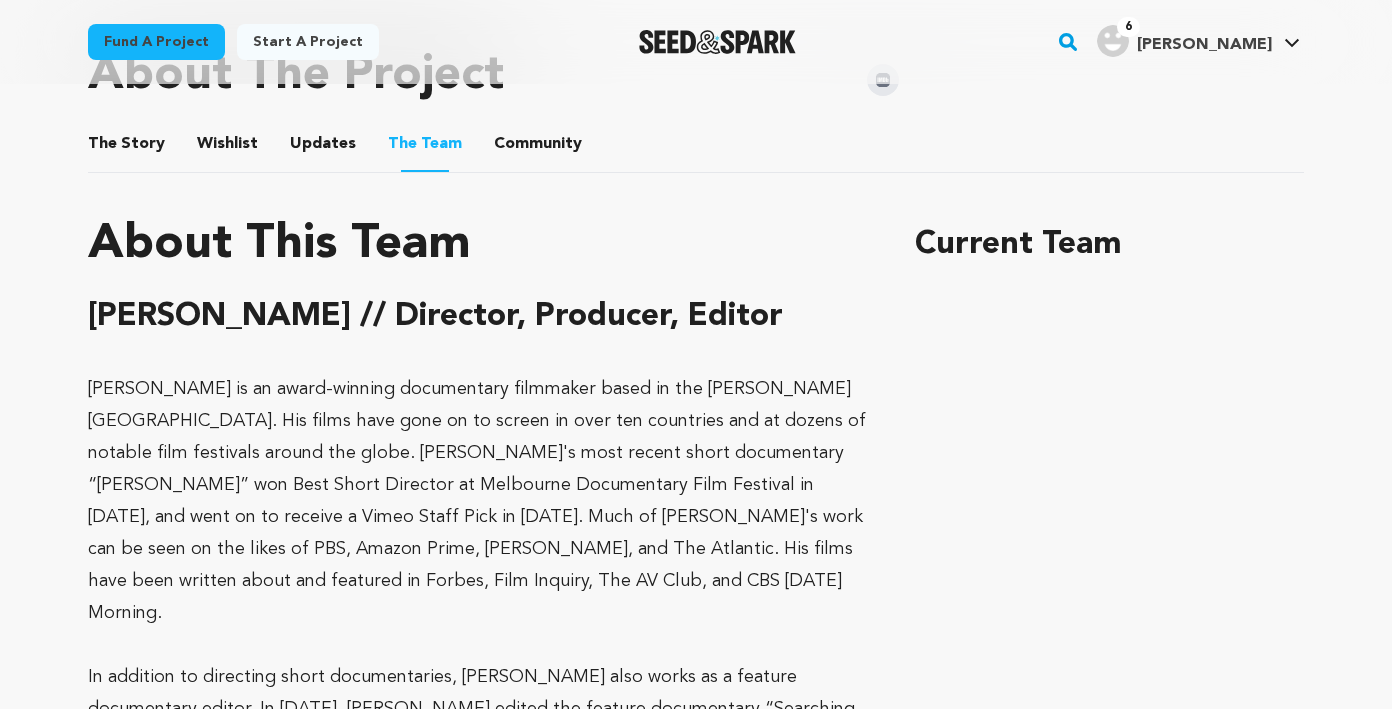 click on "Brian Gersten // Director, Producer, Editor" at bounding box center [477, 317] 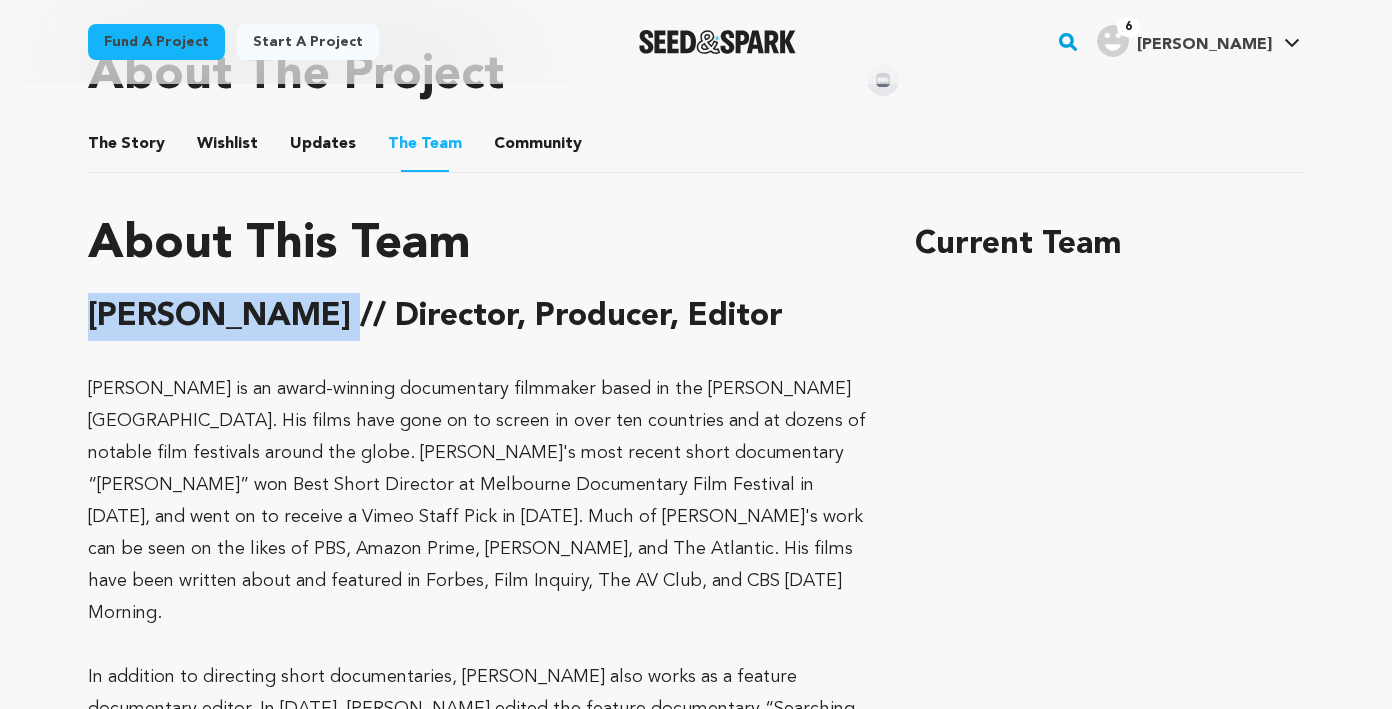 drag, startPoint x: 306, startPoint y: 318, endPoint x: 87, endPoint y: 318, distance: 219 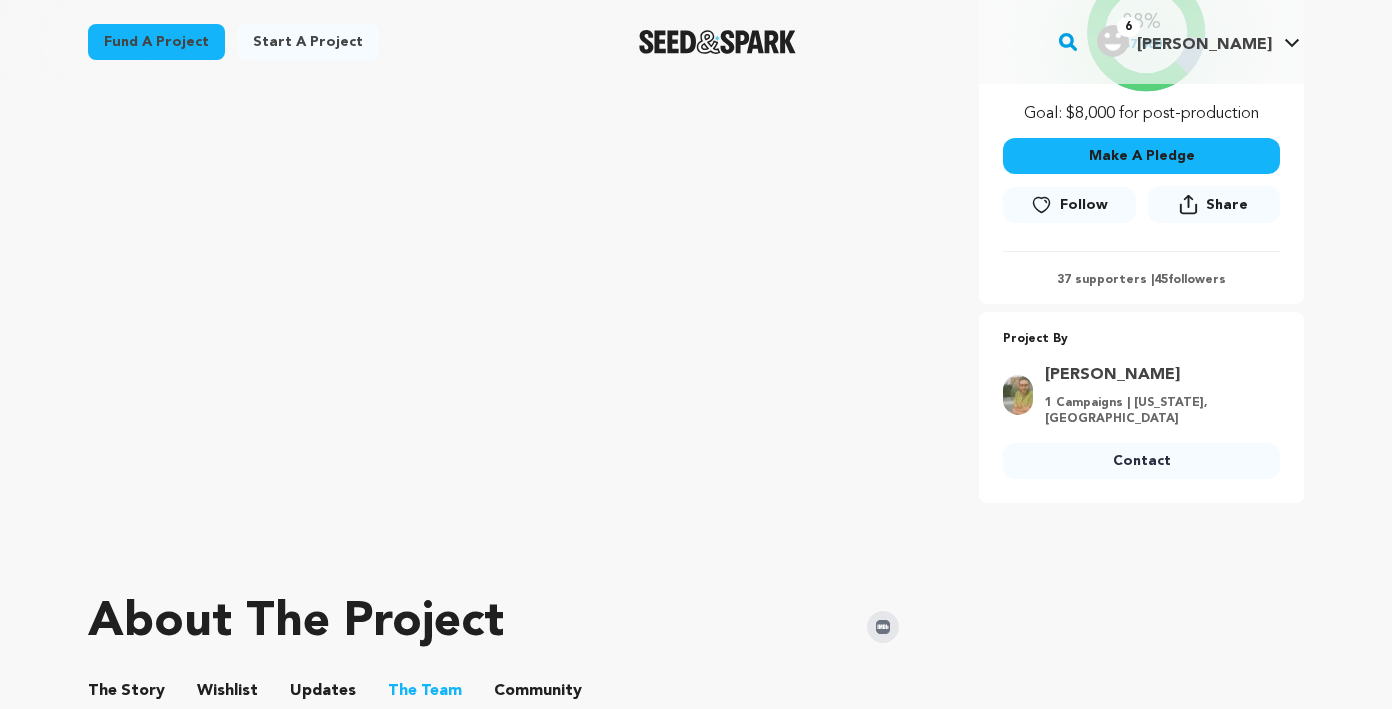 scroll, scrollTop: 502, scrollLeft: 0, axis: vertical 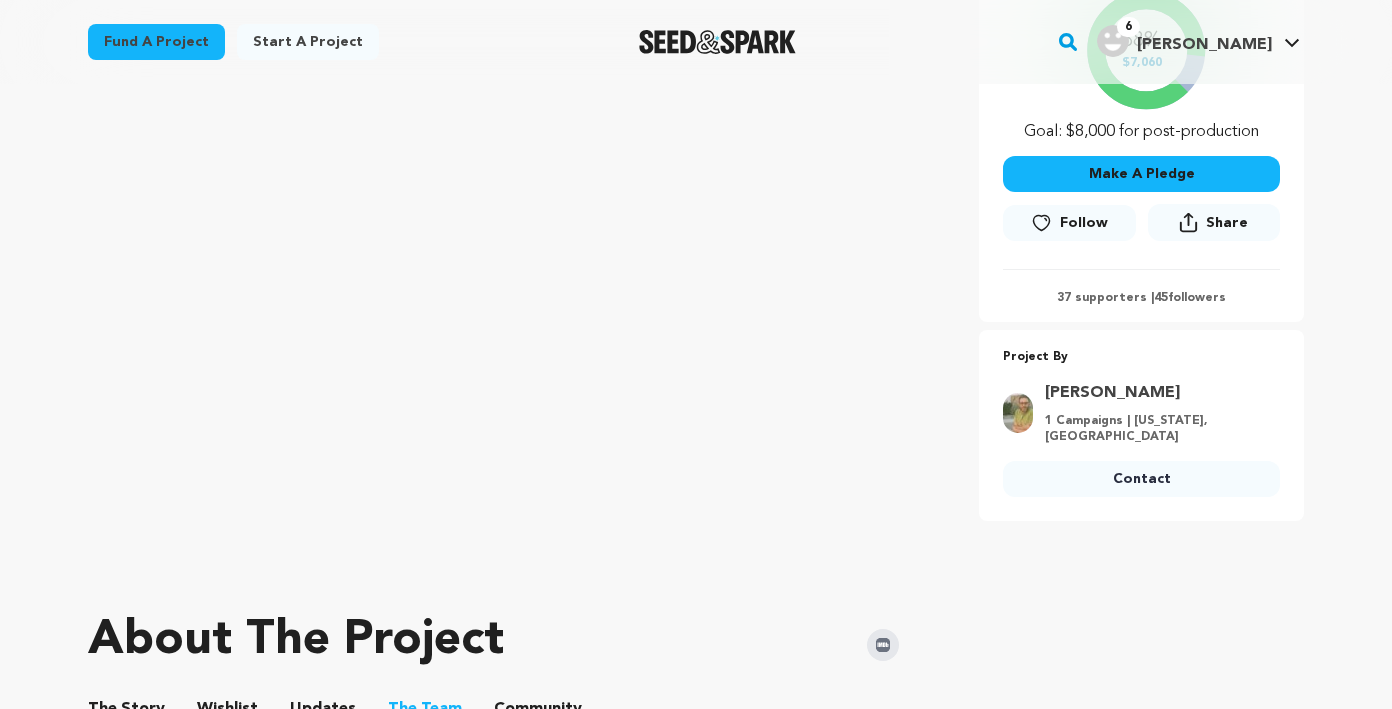 click on "Follow" at bounding box center [1084, 223] 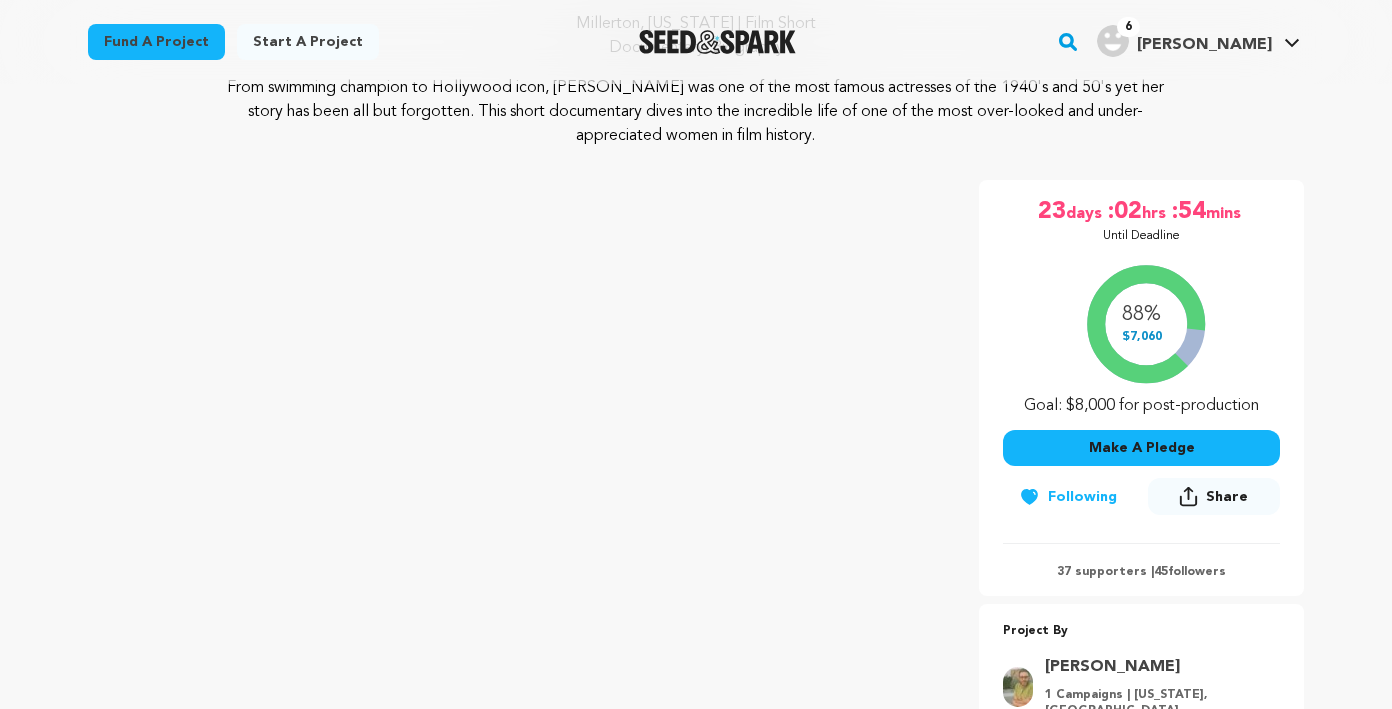 scroll, scrollTop: 220, scrollLeft: 0, axis: vertical 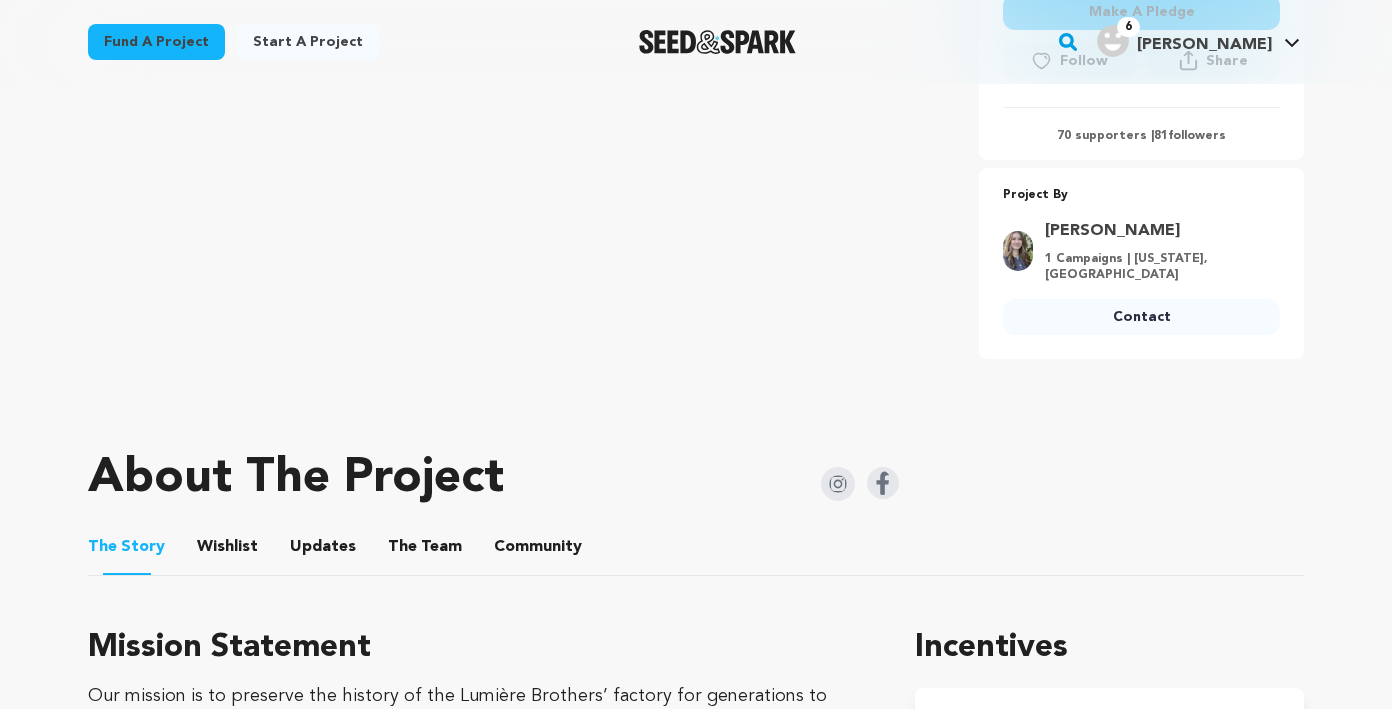 click on "The Team" at bounding box center [425, 551] 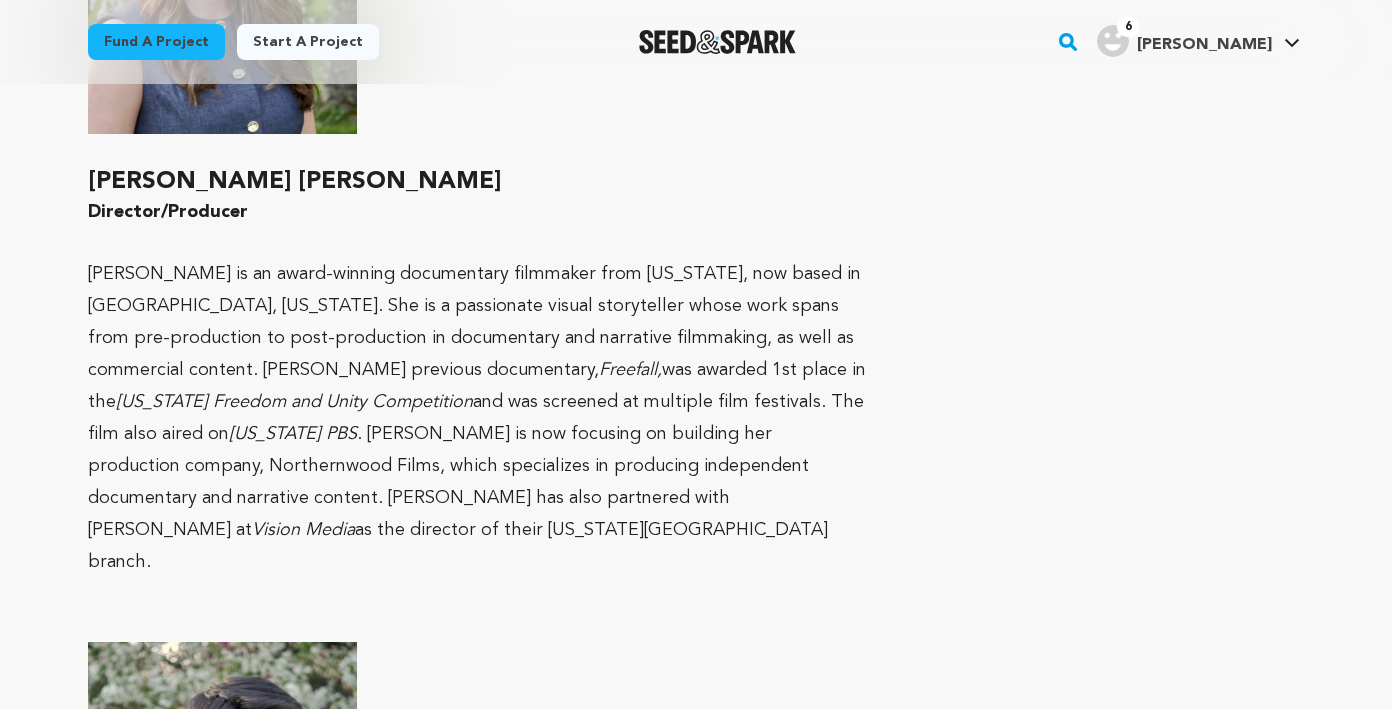 scroll, scrollTop: 1531, scrollLeft: 0, axis: vertical 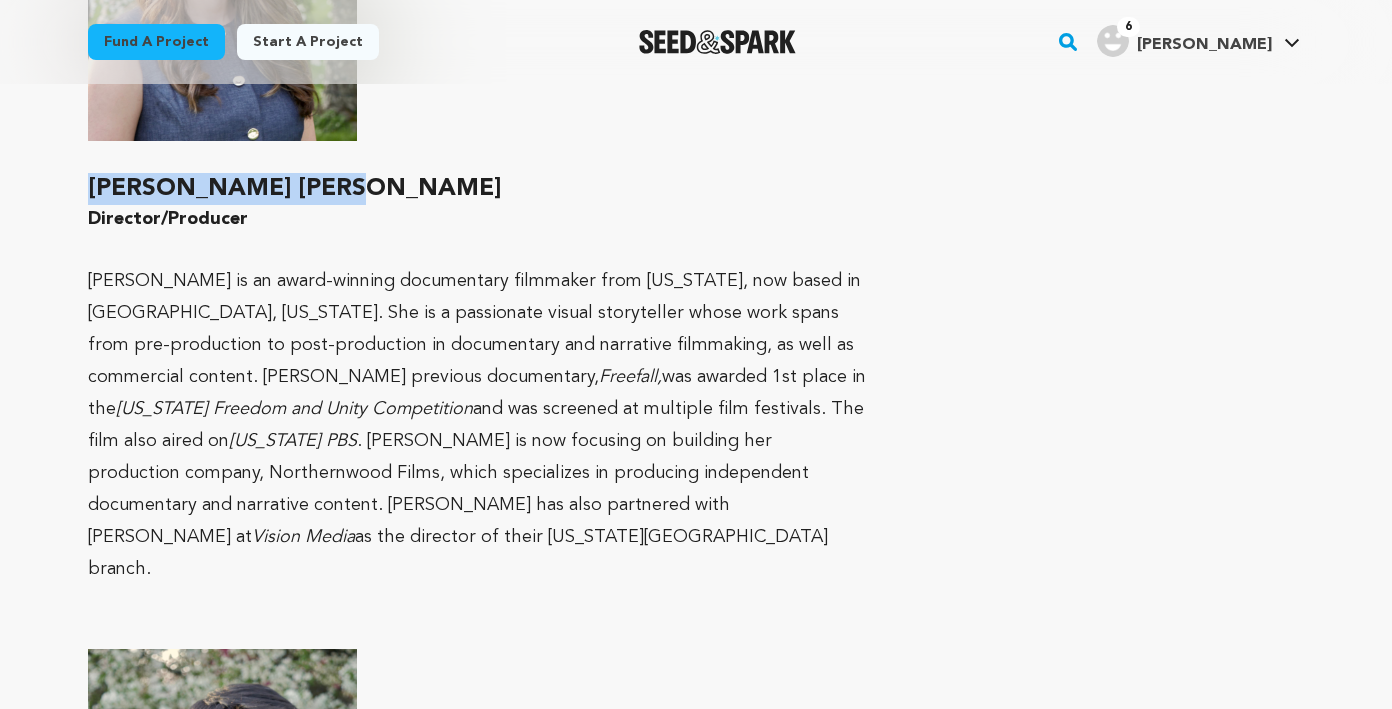 drag, startPoint x: 301, startPoint y: 196, endPoint x: 83, endPoint y: 196, distance: 218 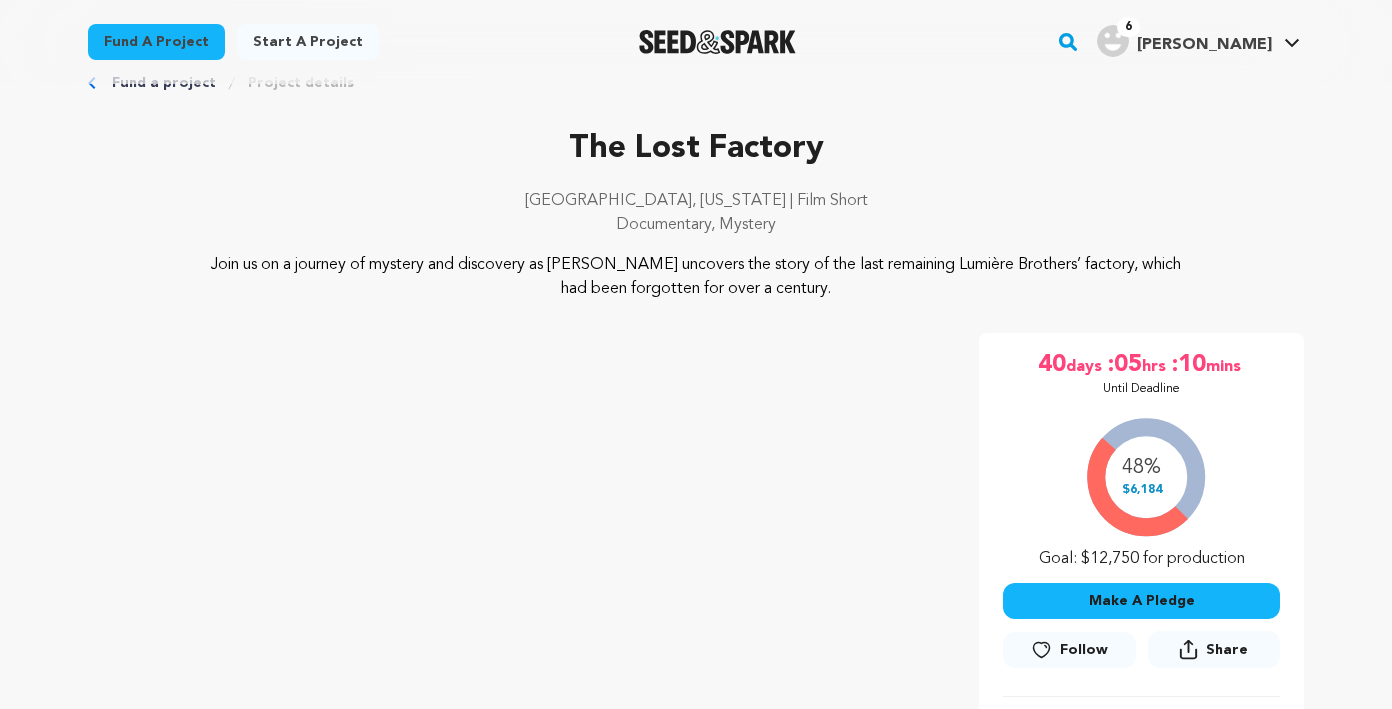 scroll, scrollTop: 0, scrollLeft: 0, axis: both 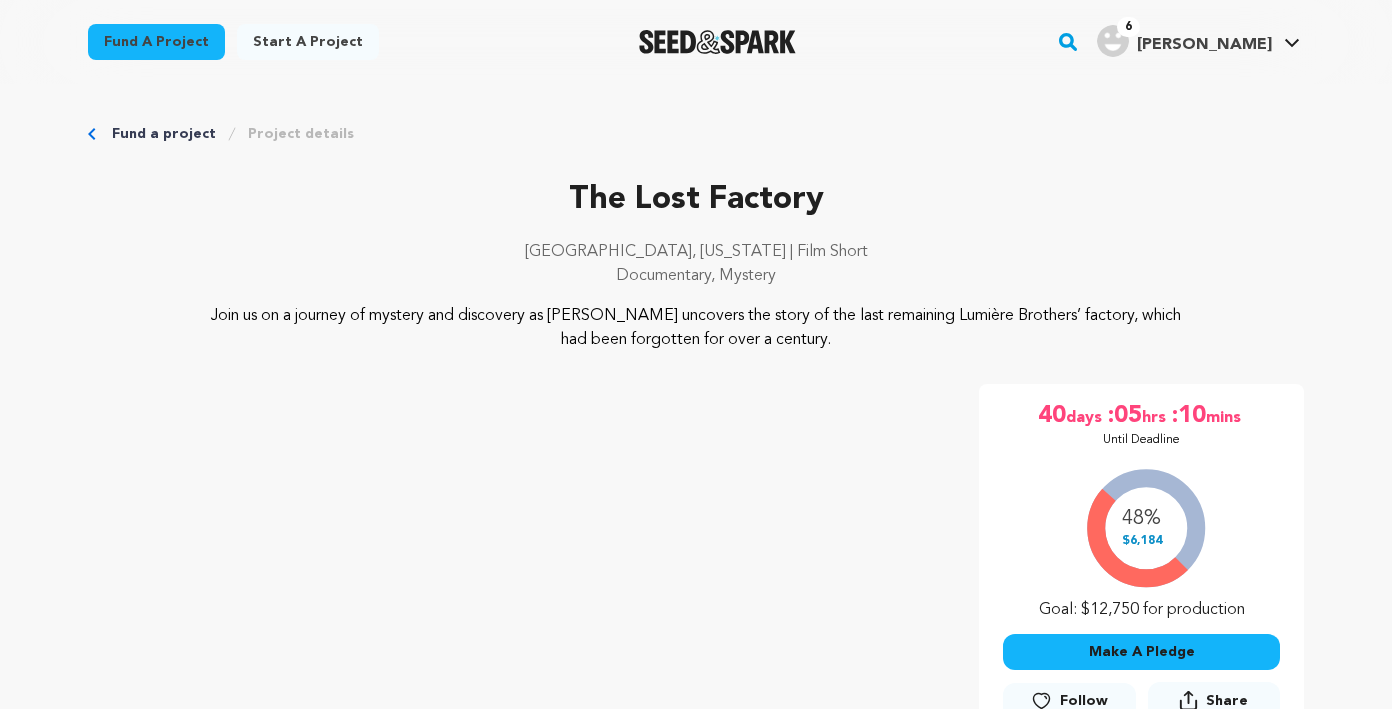 click on "Fund a project" at bounding box center (164, 134) 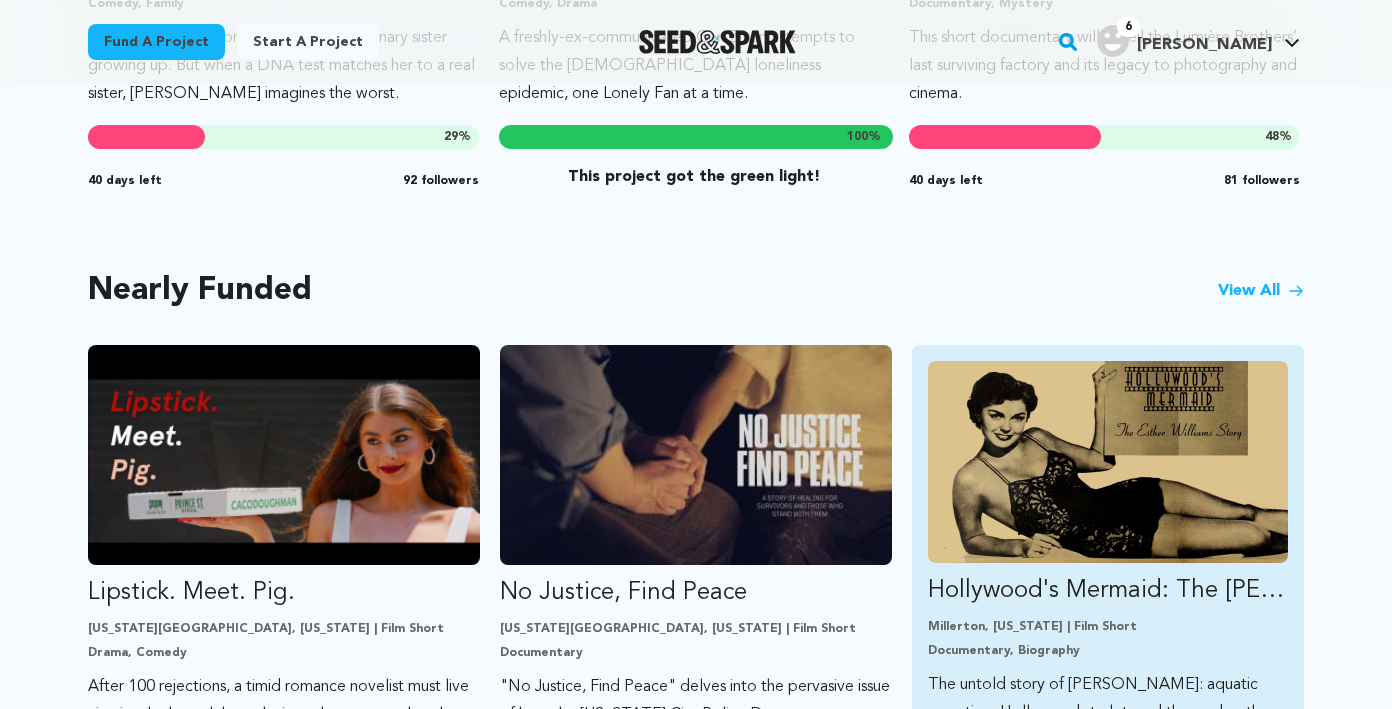 scroll, scrollTop: 1535, scrollLeft: 0, axis: vertical 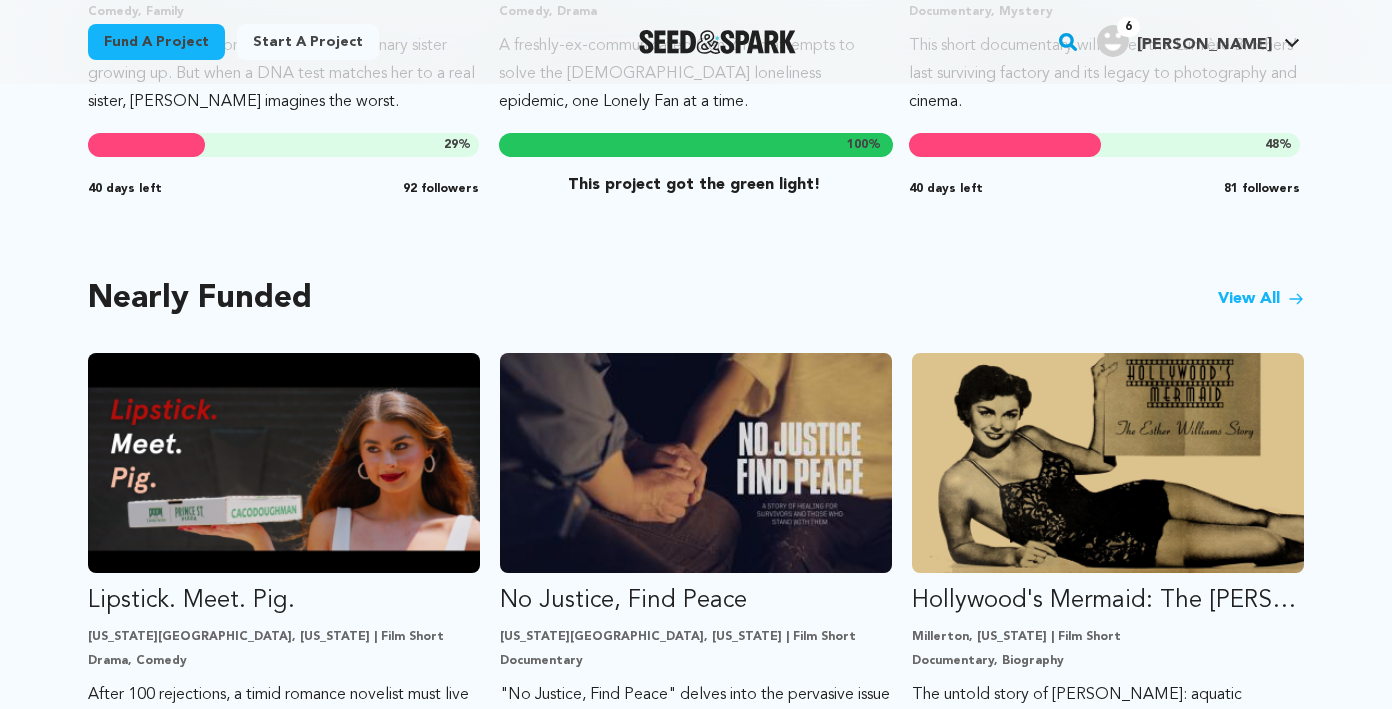 click on "View All" at bounding box center (1261, 299) 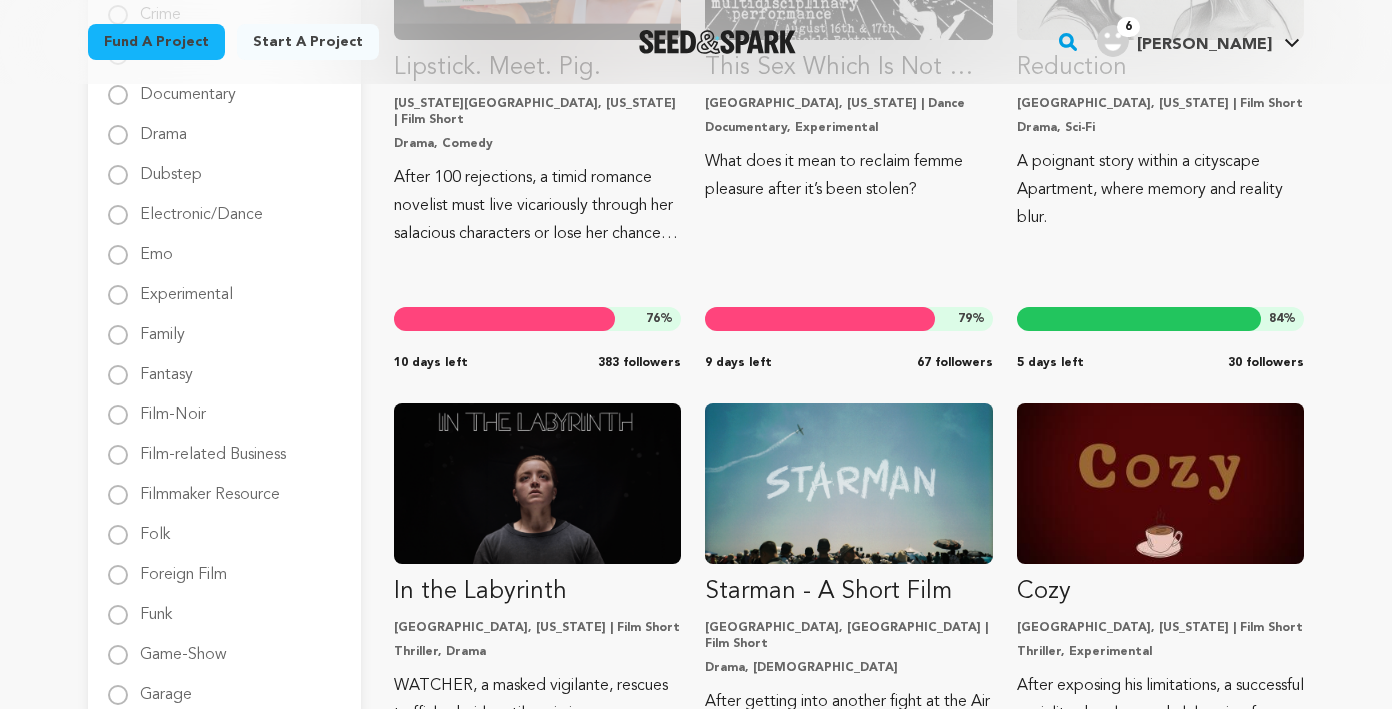 scroll, scrollTop: 0, scrollLeft: 0, axis: both 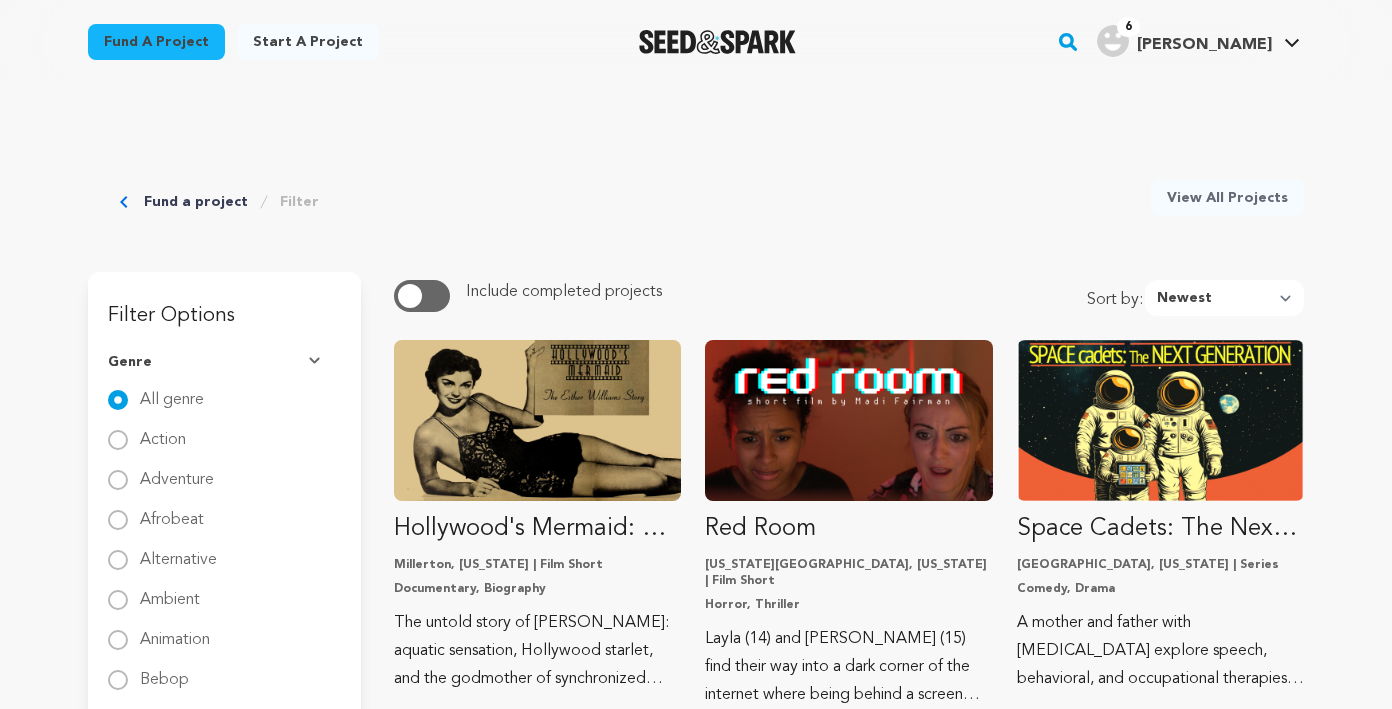 click at bounding box center (717, 42) 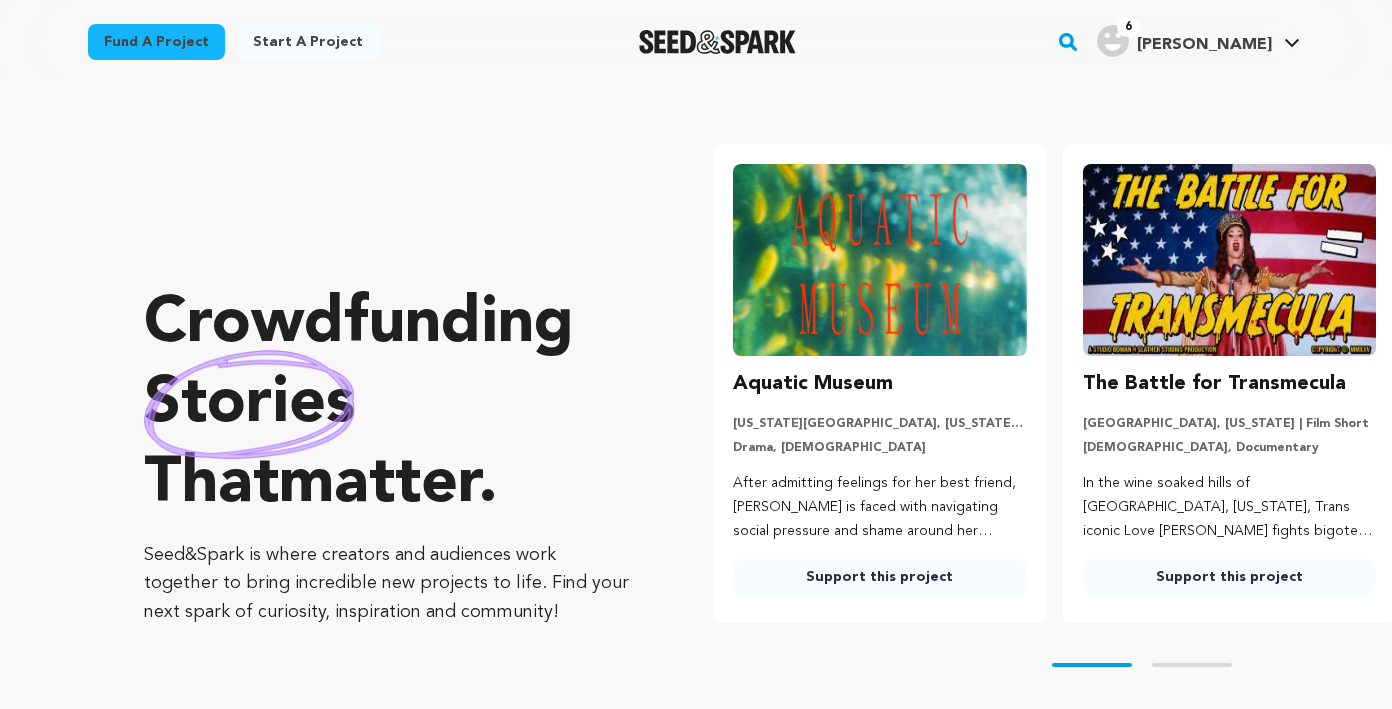 scroll, scrollTop: 0, scrollLeft: 0, axis: both 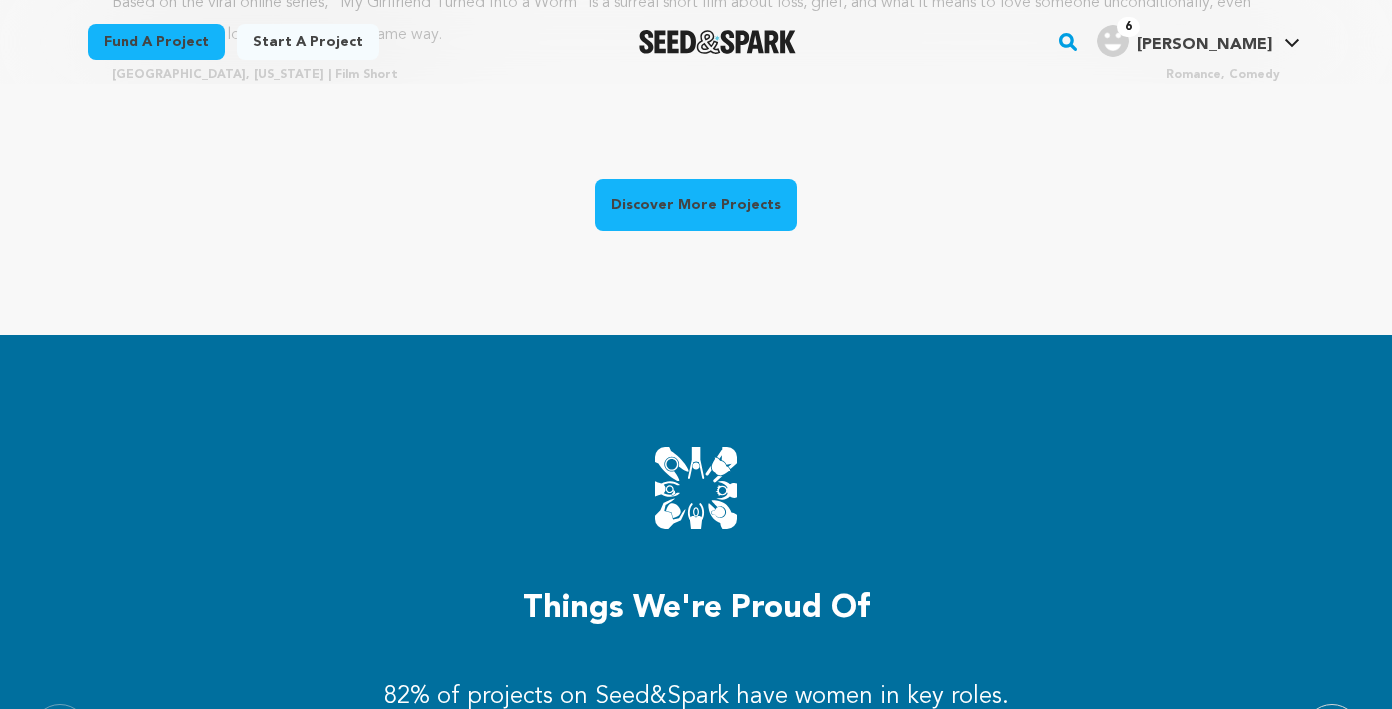 click on "Discover More Projects" at bounding box center [696, 205] 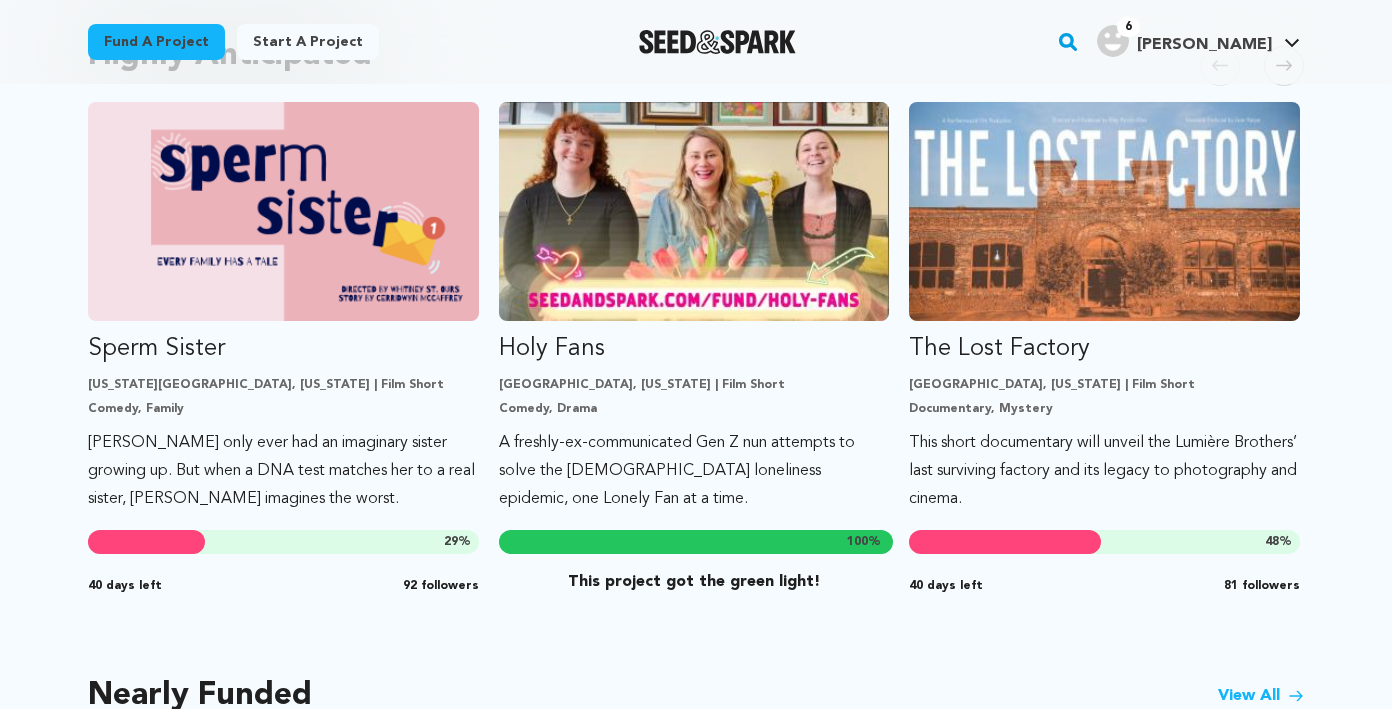 scroll, scrollTop: 1131, scrollLeft: 0, axis: vertical 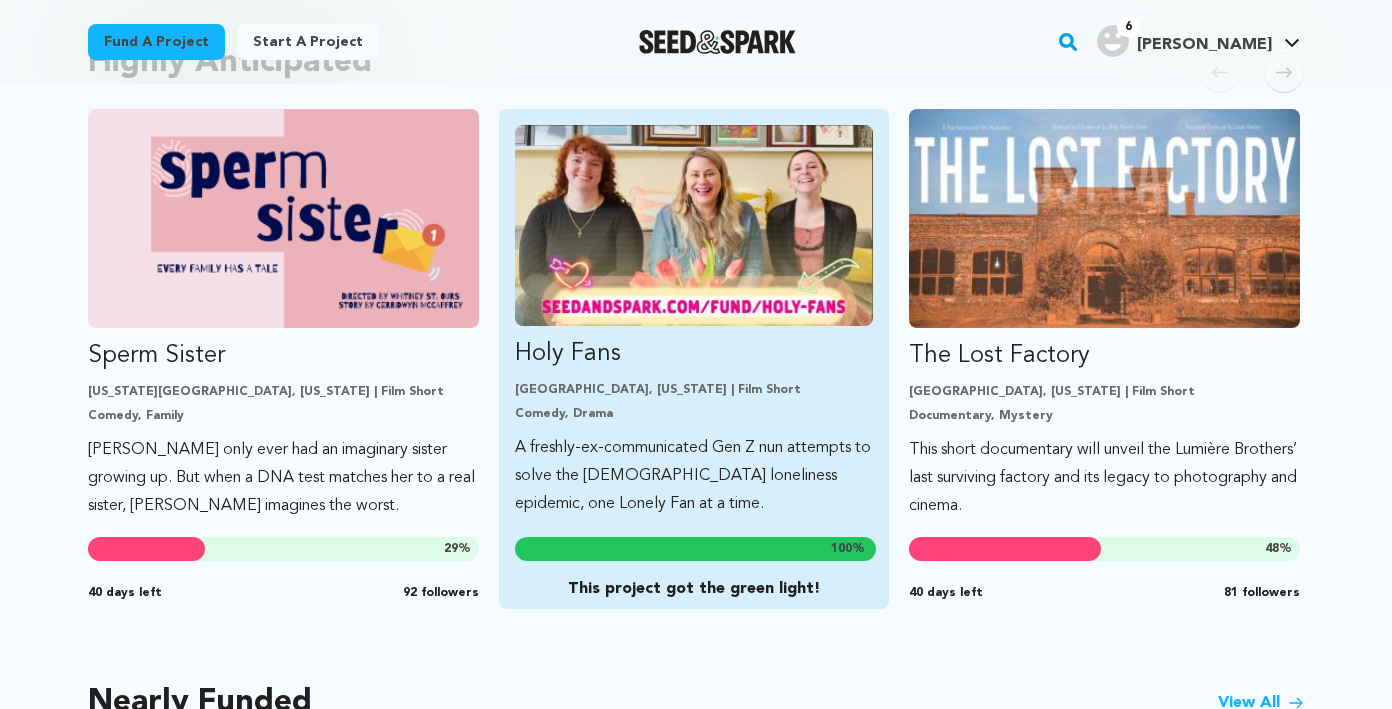 click at bounding box center [694, 225] 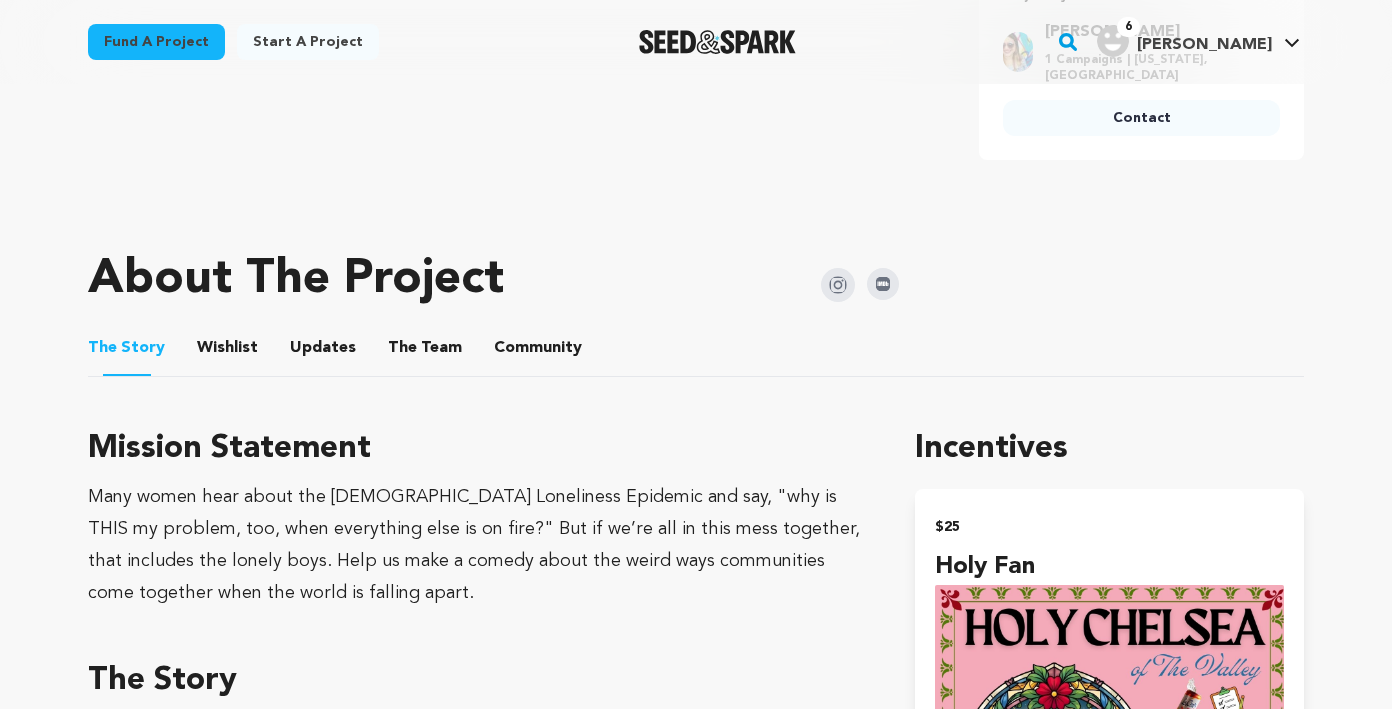 scroll, scrollTop: 794, scrollLeft: 0, axis: vertical 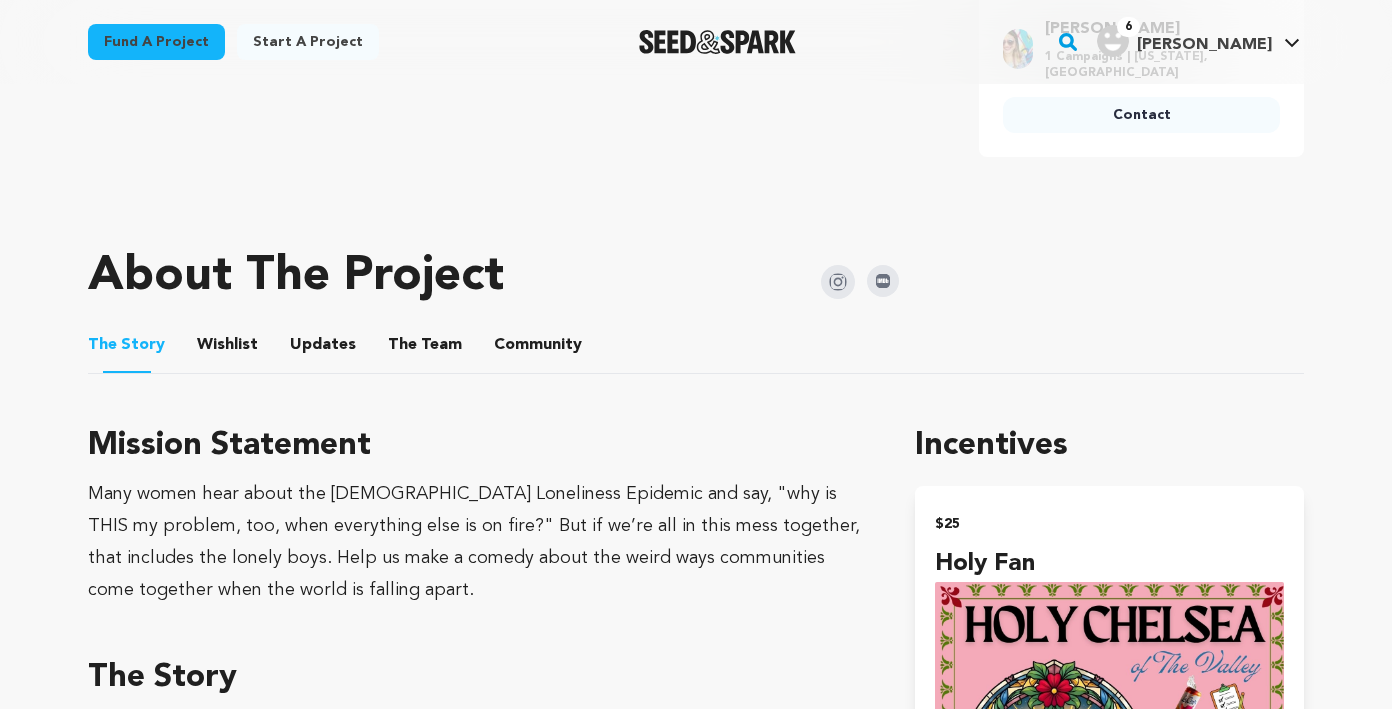 click on "The Team" at bounding box center [425, 349] 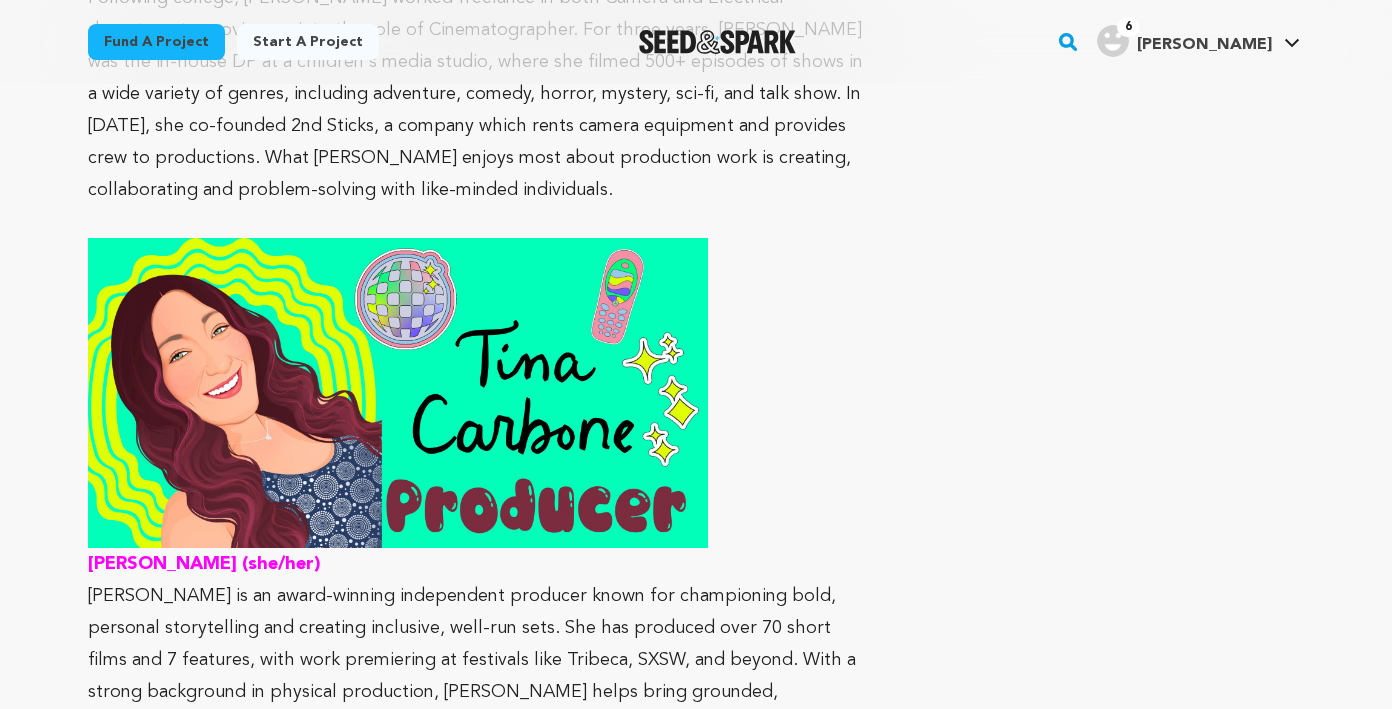 scroll, scrollTop: 2668, scrollLeft: 0, axis: vertical 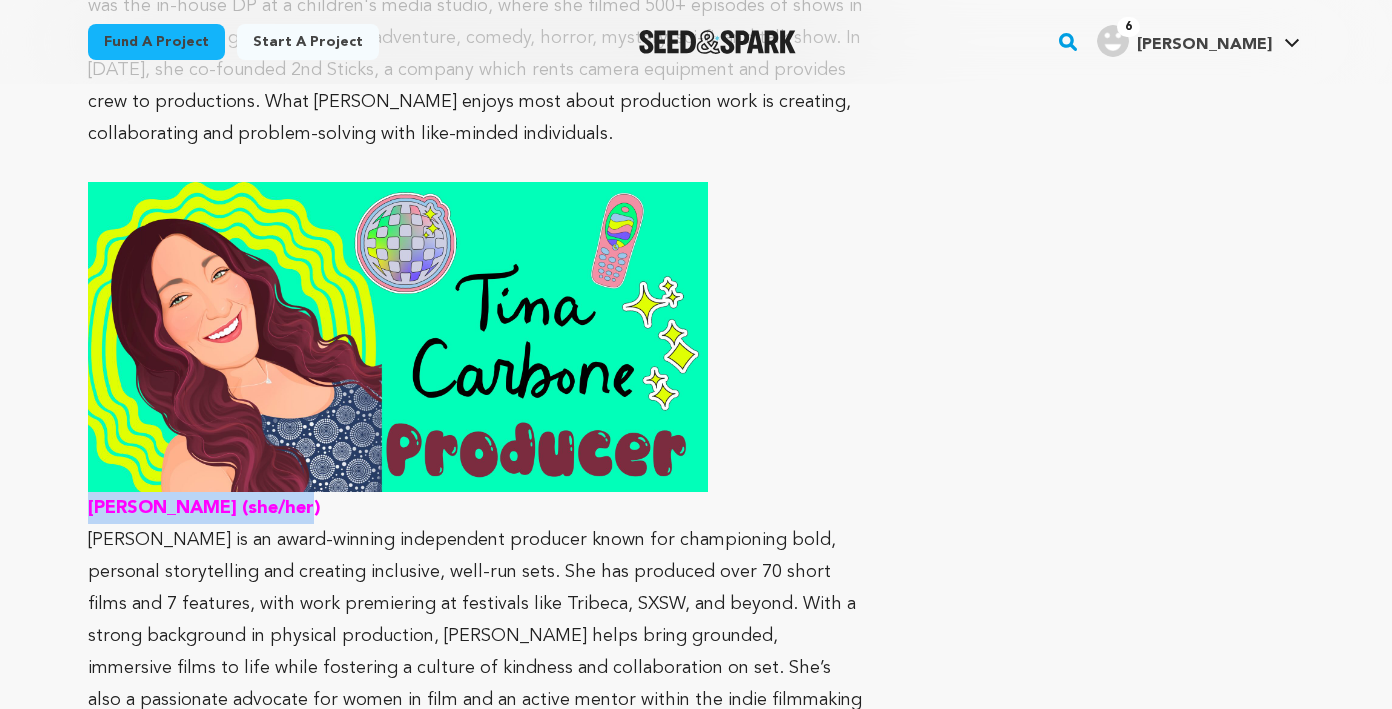 drag, startPoint x: 324, startPoint y: 433, endPoint x: 82, endPoint y: 439, distance: 242.07437 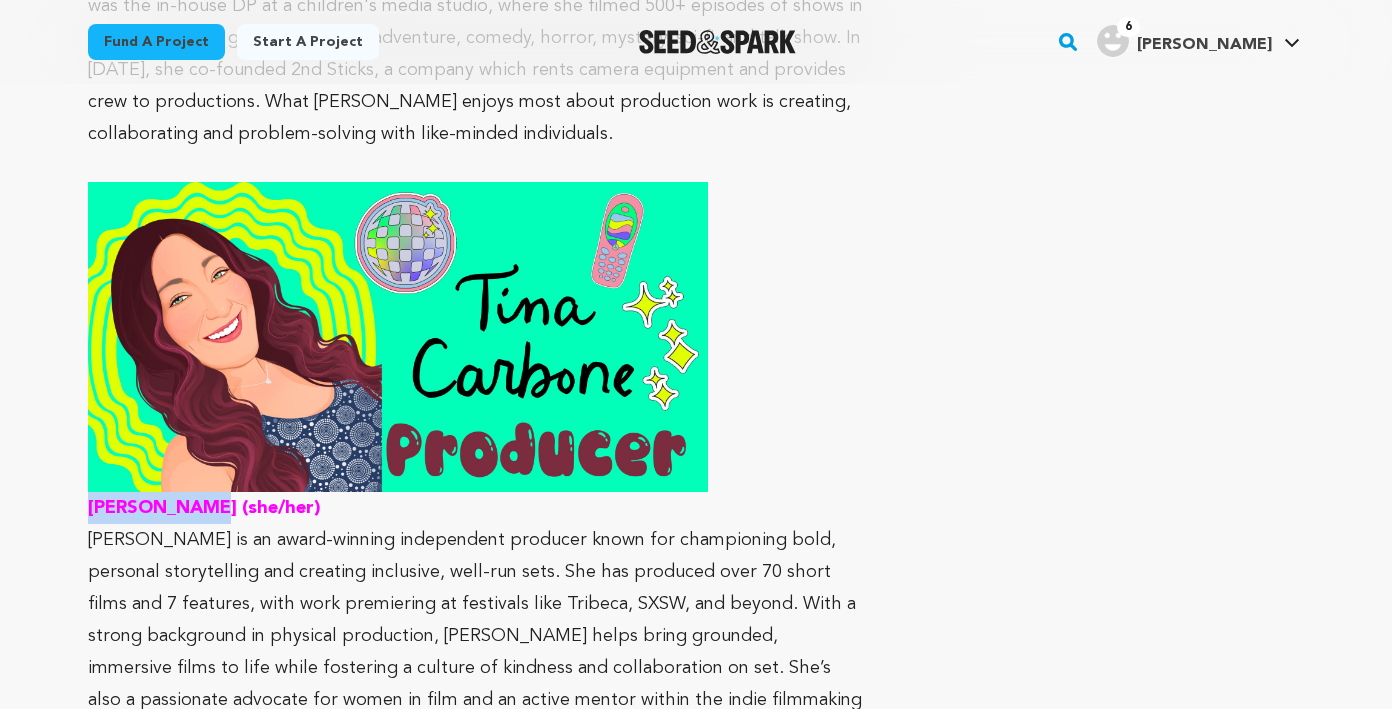drag, startPoint x: 226, startPoint y: 445, endPoint x: 57, endPoint y: 446, distance: 169.00296 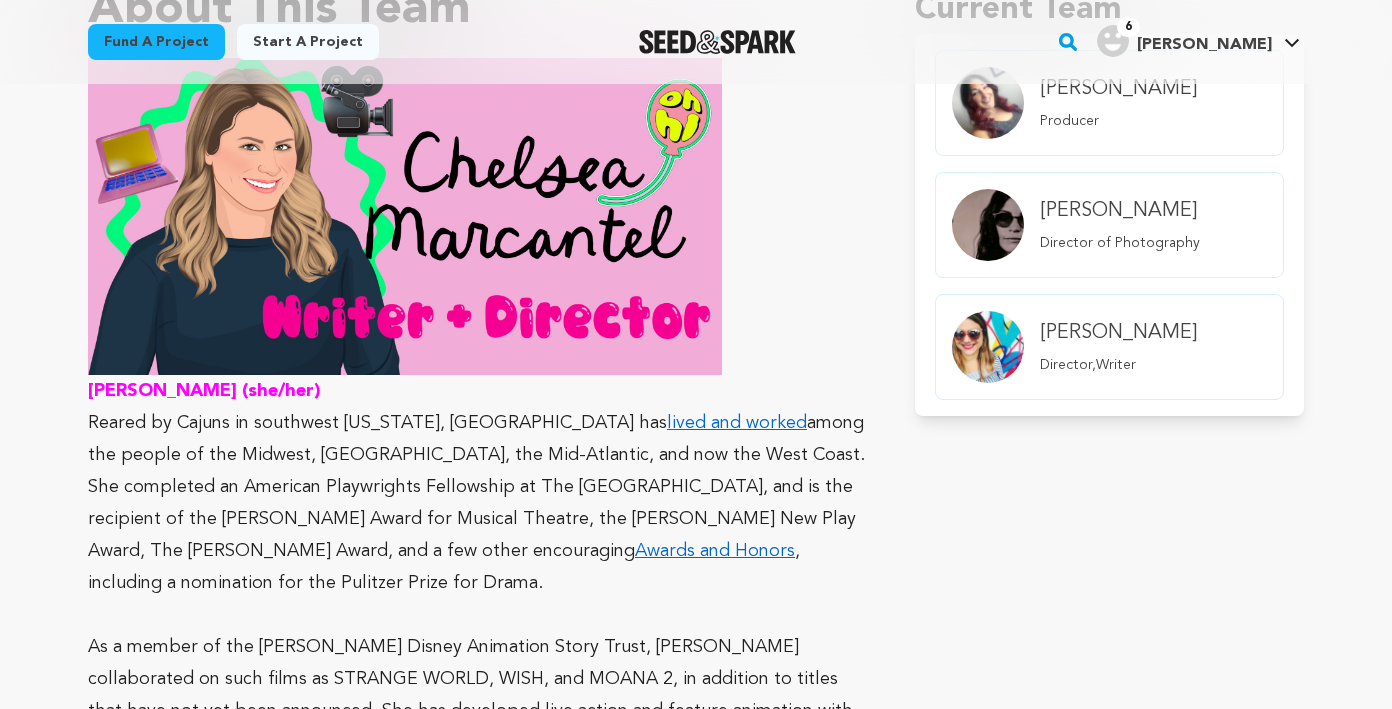 scroll, scrollTop: 1238, scrollLeft: 0, axis: vertical 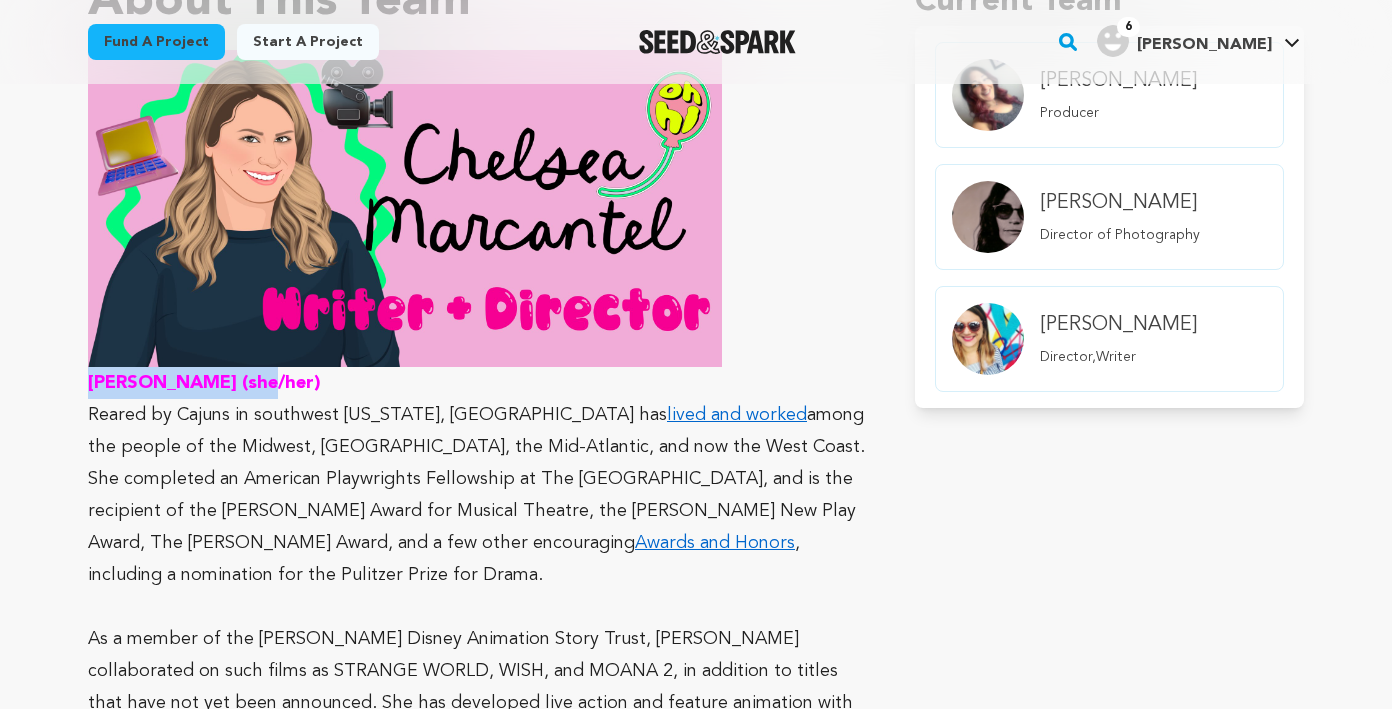 drag, startPoint x: 292, startPoint y: 378, endPoint x: 86, endPoint y: 383, distance: 206.06067 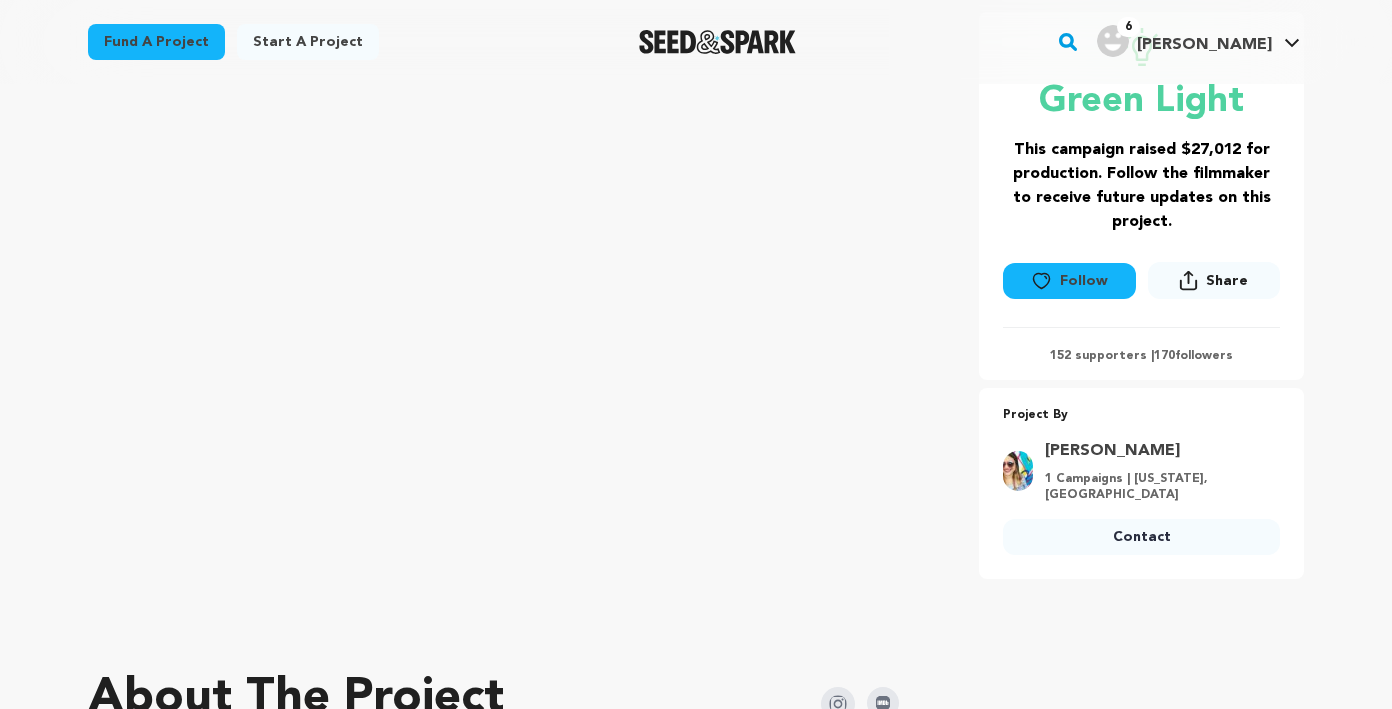 scroll, scrollTop: 377, scrollLeft: 0, axis: vertical 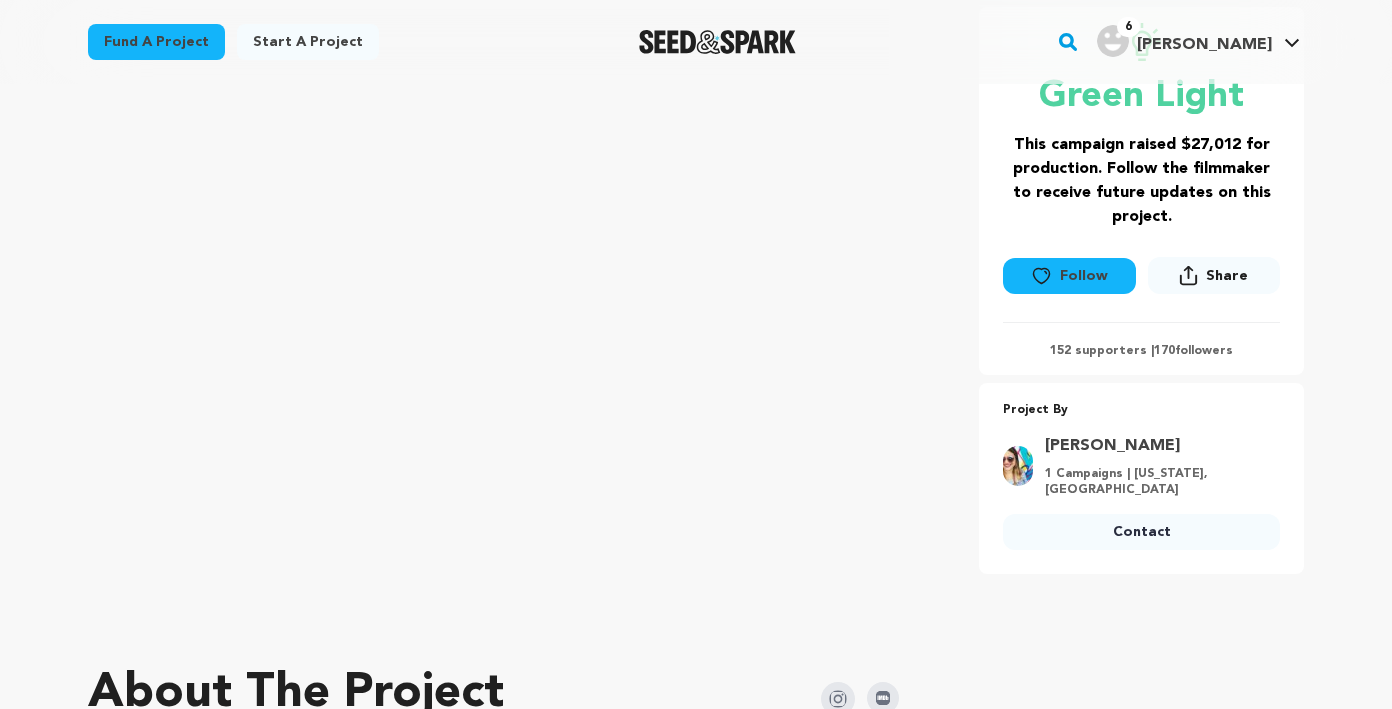 click on "Follow" at bounding box center (1069, 276) 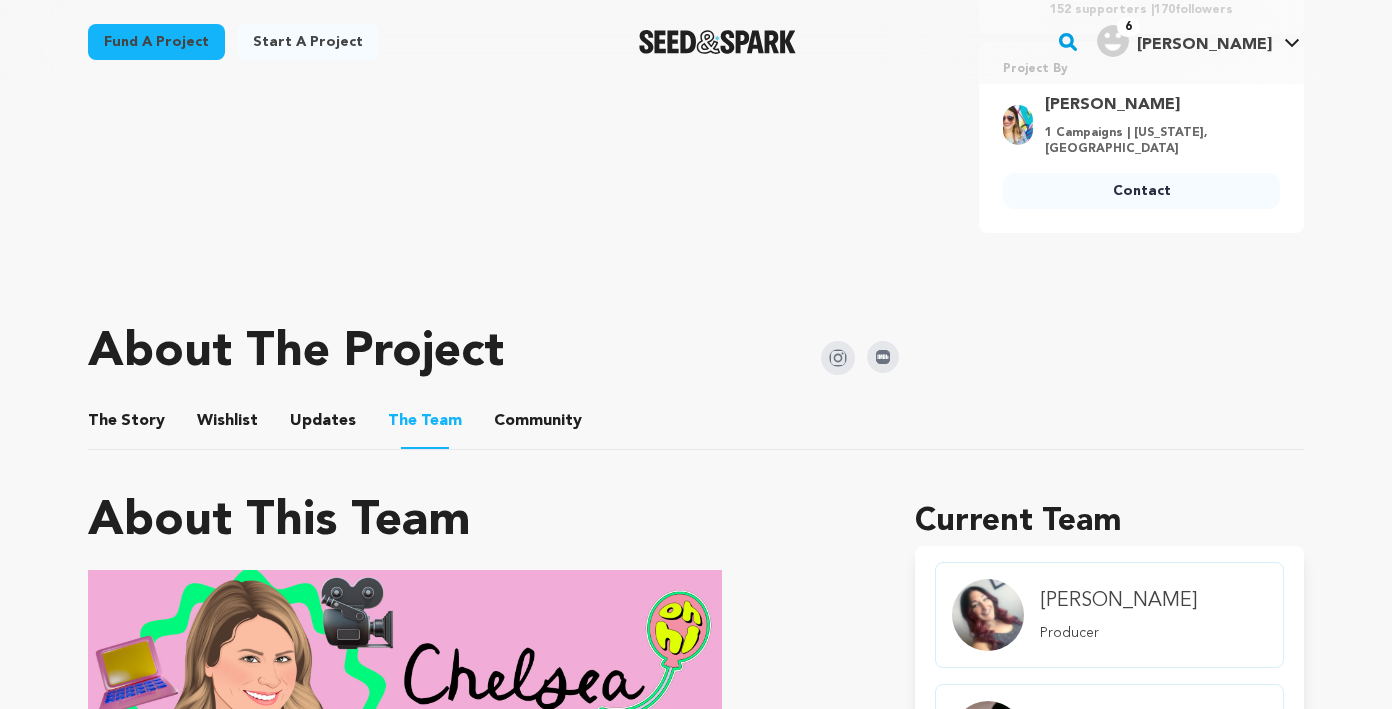 scroll, scrollTop: 721, scrollLeft: 0, axis: vertical 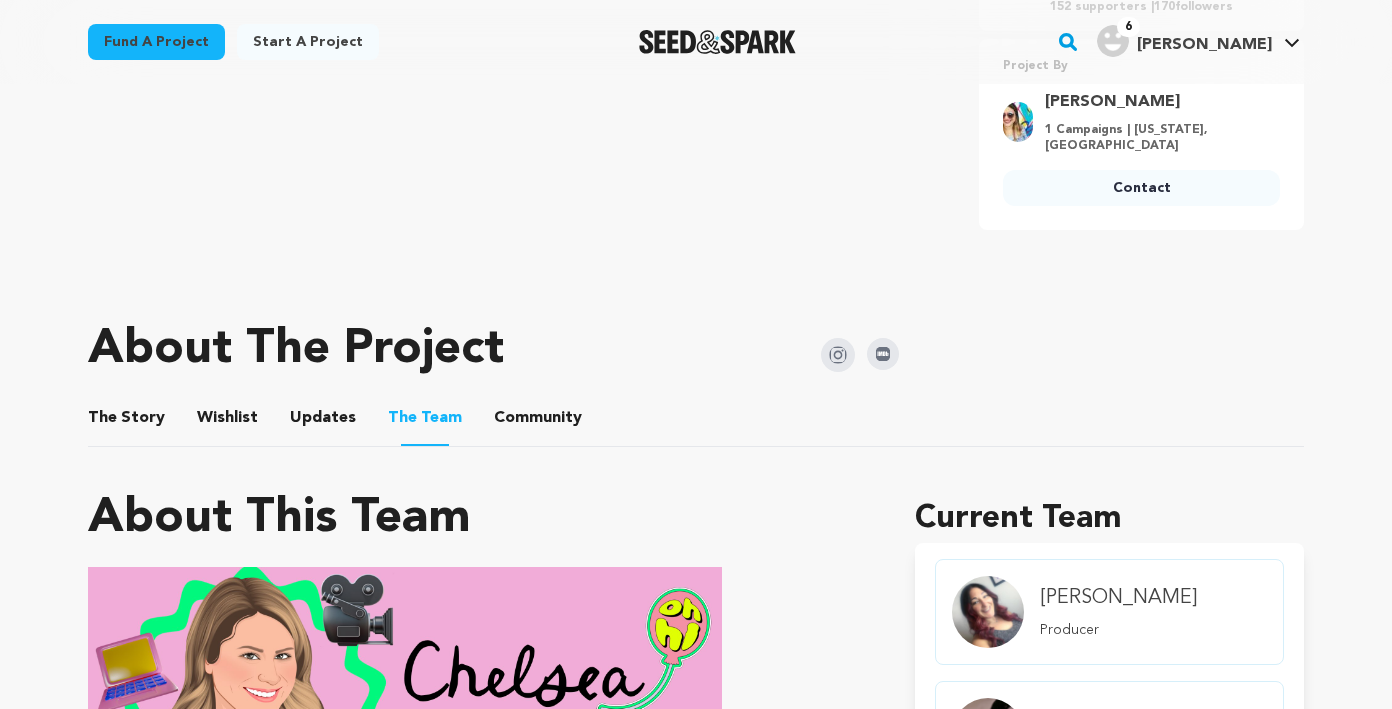 click on "The Story" at bounding box center [127, 422] 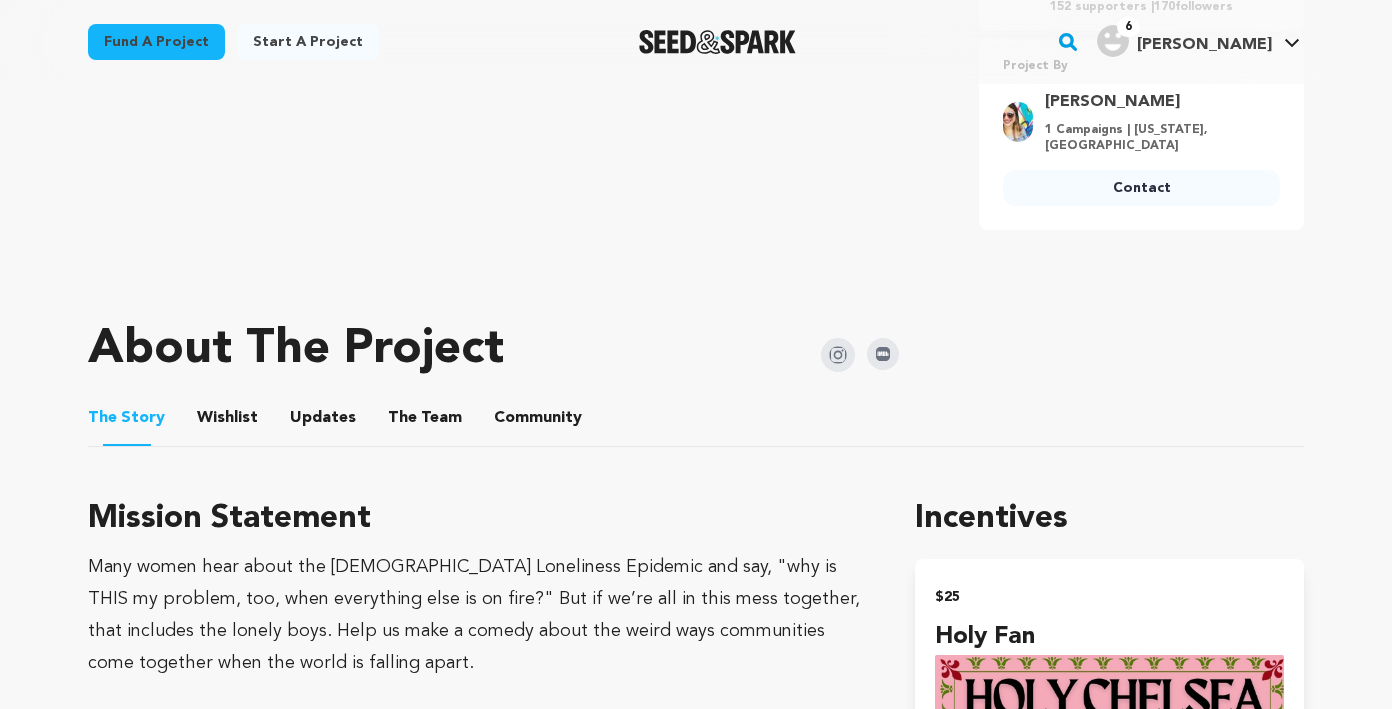 click on "Wishlist" at bounding box center (228, 422) 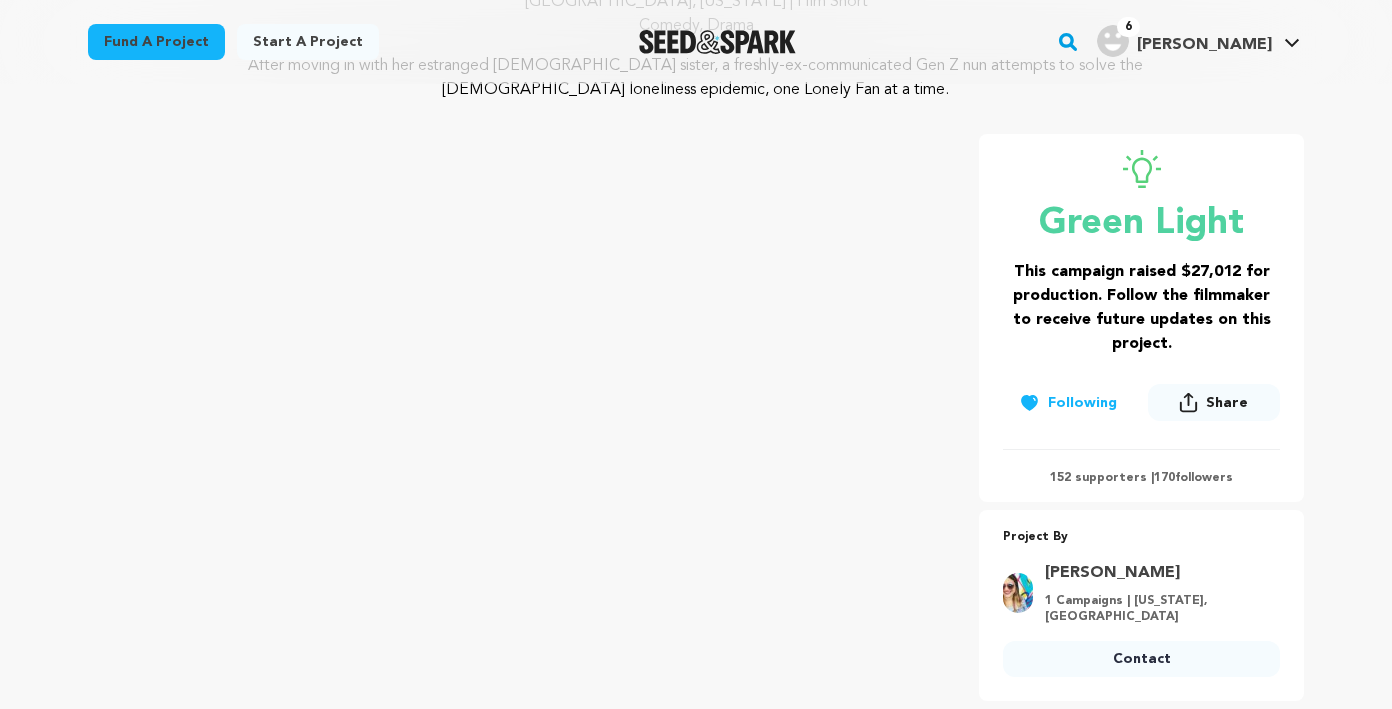 scroll, scrollTop: 266, scrollLeft: 0, axis: vertical 